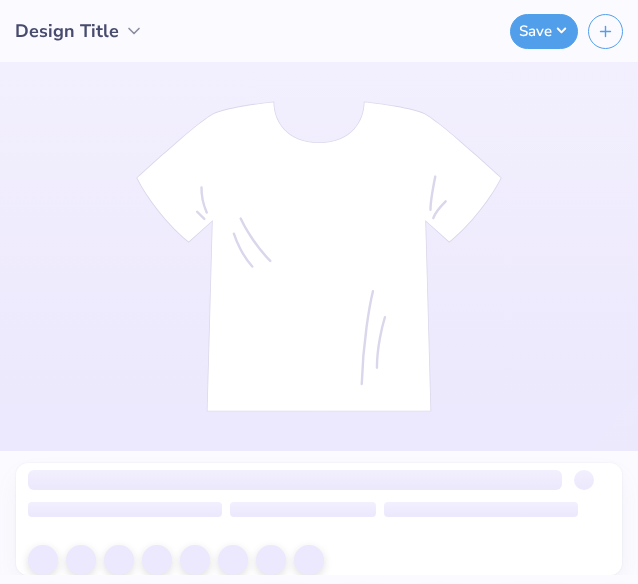 scroll, scrollTop: 0, scrollLeft: 0, axis: both 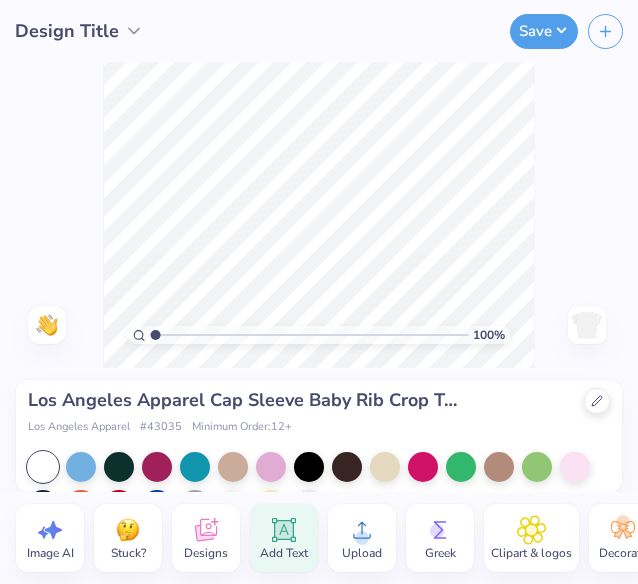 click on "Add Text" at bounding box center [284, 553] 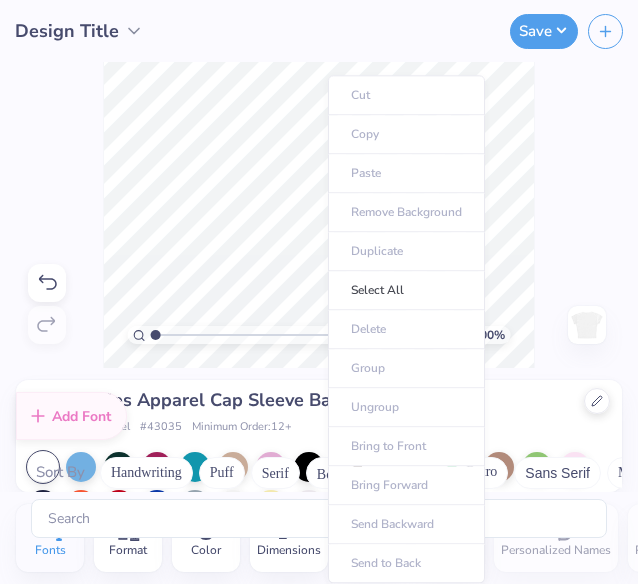 scroll, scrollTop: 7499, scrollLeft: 0, axis: vertical 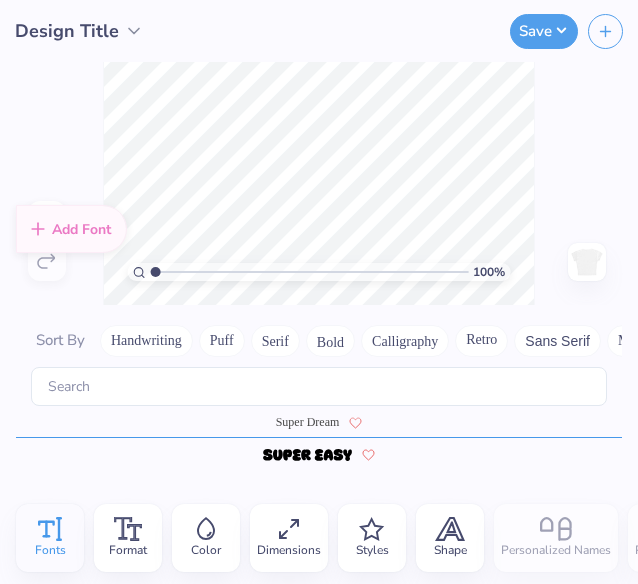 click at bounding box center (587, 262) 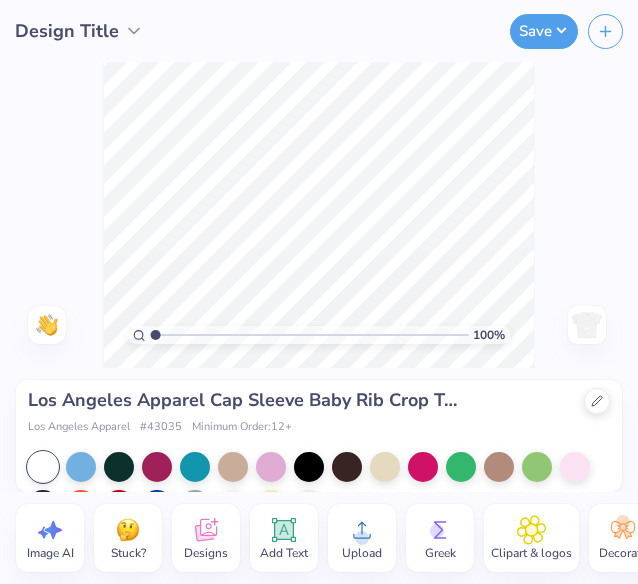 click at bounding box center [587, 325] 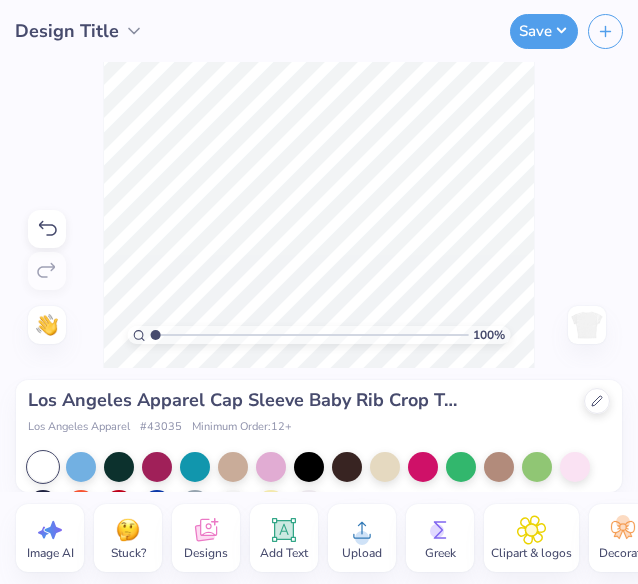 click at bounding box center (587, 325) 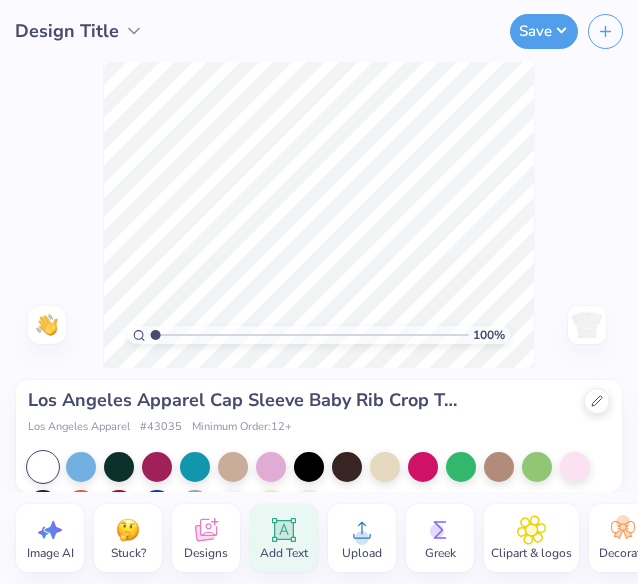 click 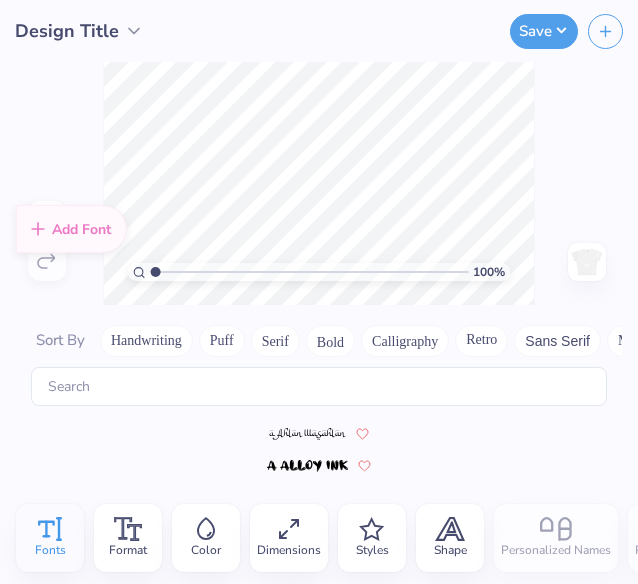scroll, scrollTop: 7170, scrollLeft: 0, axis: vertical 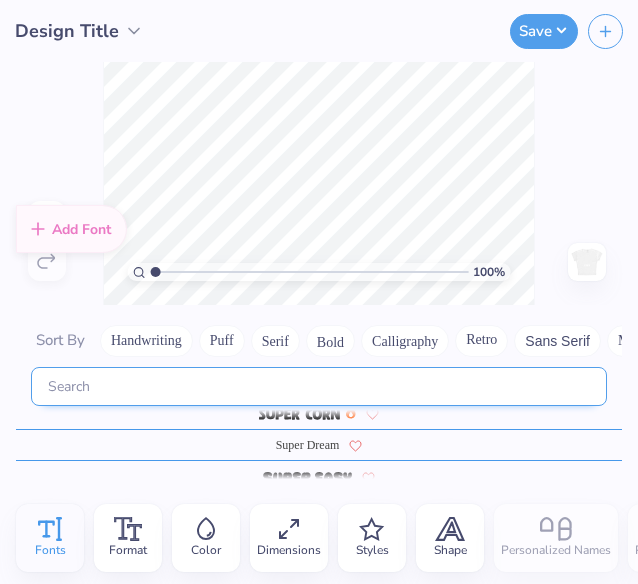 click at bounding box center (319, 386) 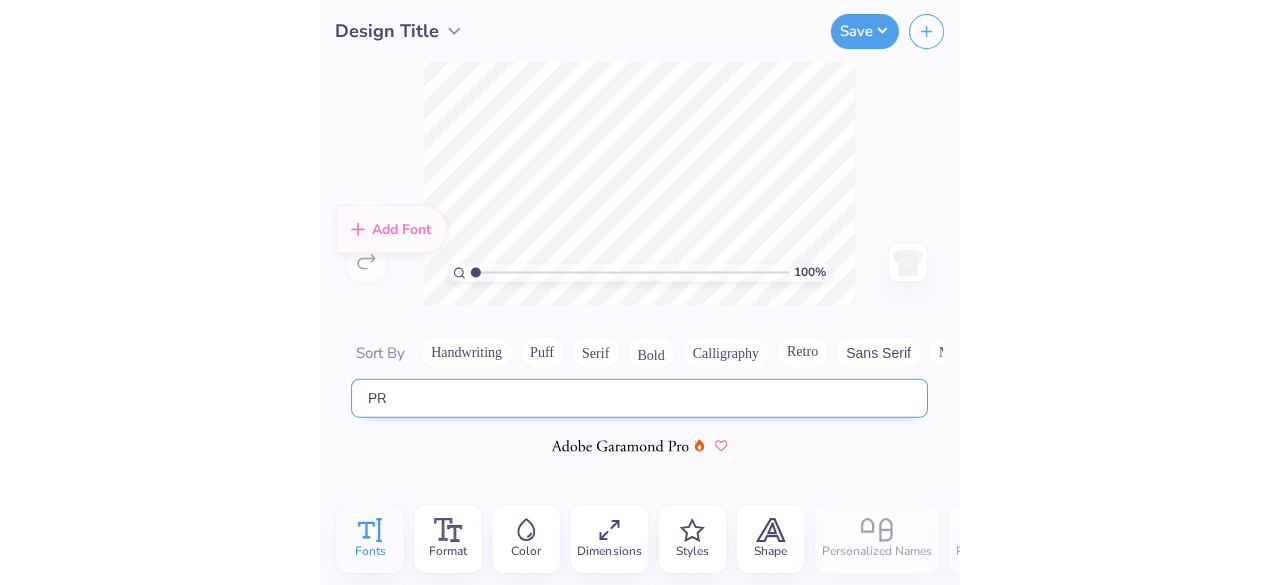 scroll, scrollTop: 0, scrollLeft: 0, axis: both 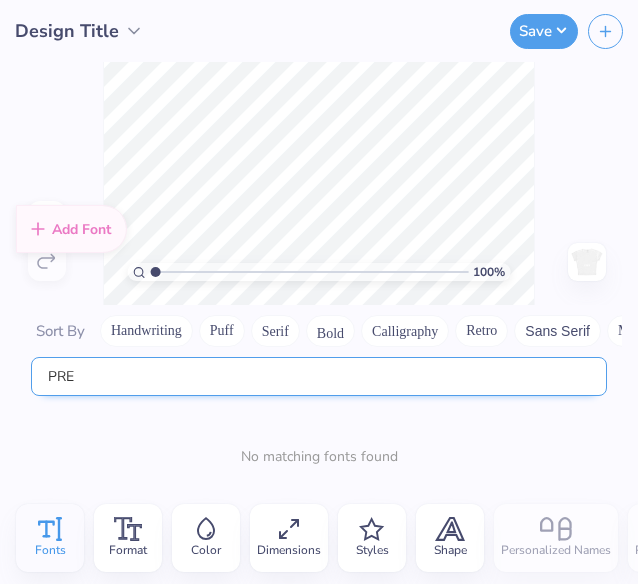 type on "PRE" 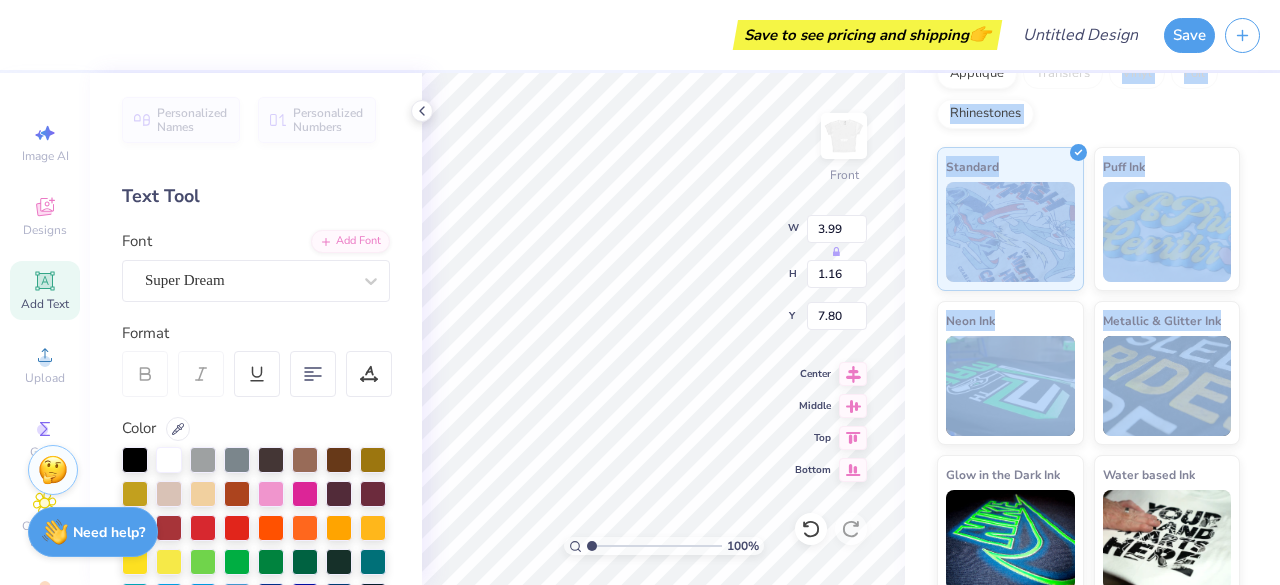 scroll, scrollTop: 277, scrollLeft: 0, axis: vertical 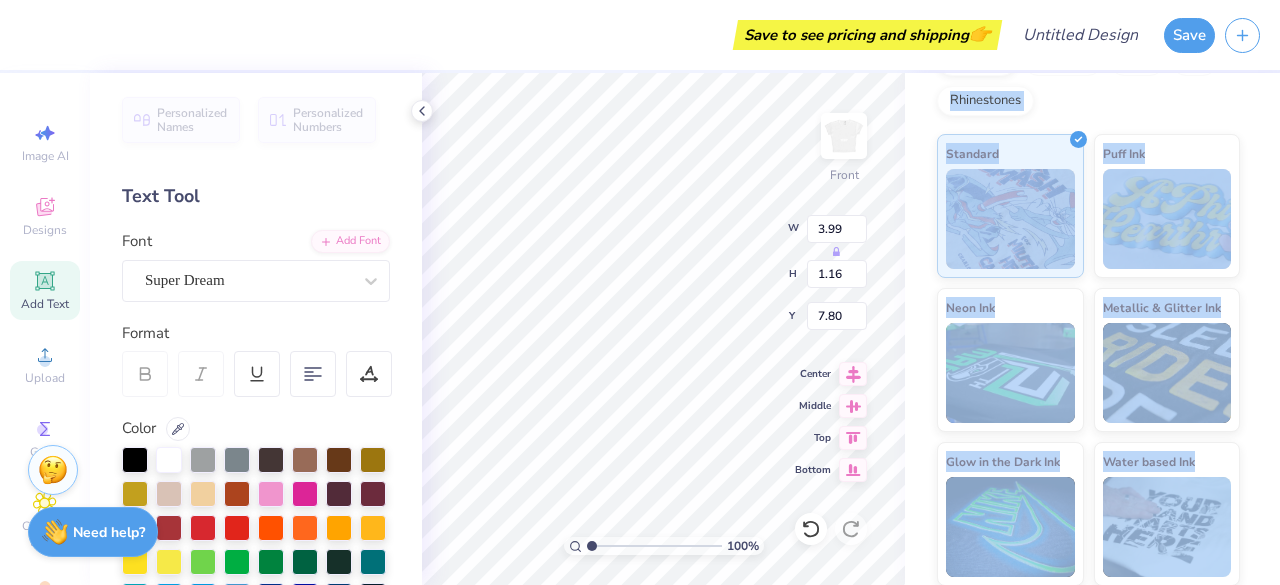 drag, startPoint x: 1279, startPoint y: 305, endPoint x: 1279, endPoint y: 471, distance: 166 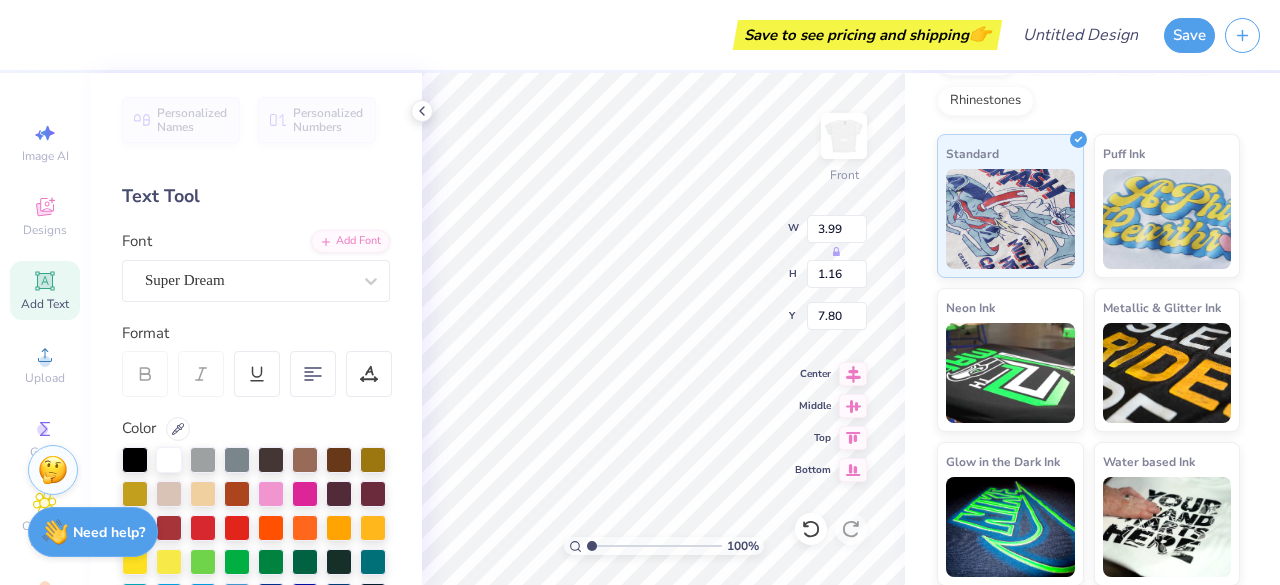 scroll, scrollTop: 16, scrollLeft: 4, axis: both 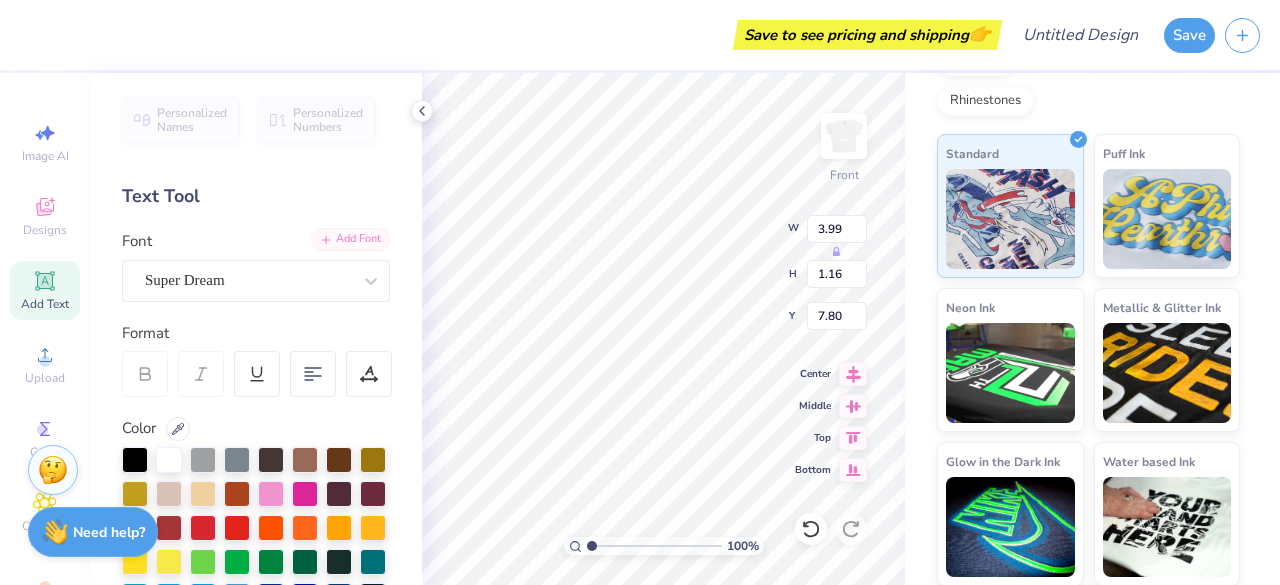 click on "Add Font" at bounding box center (350, 239) 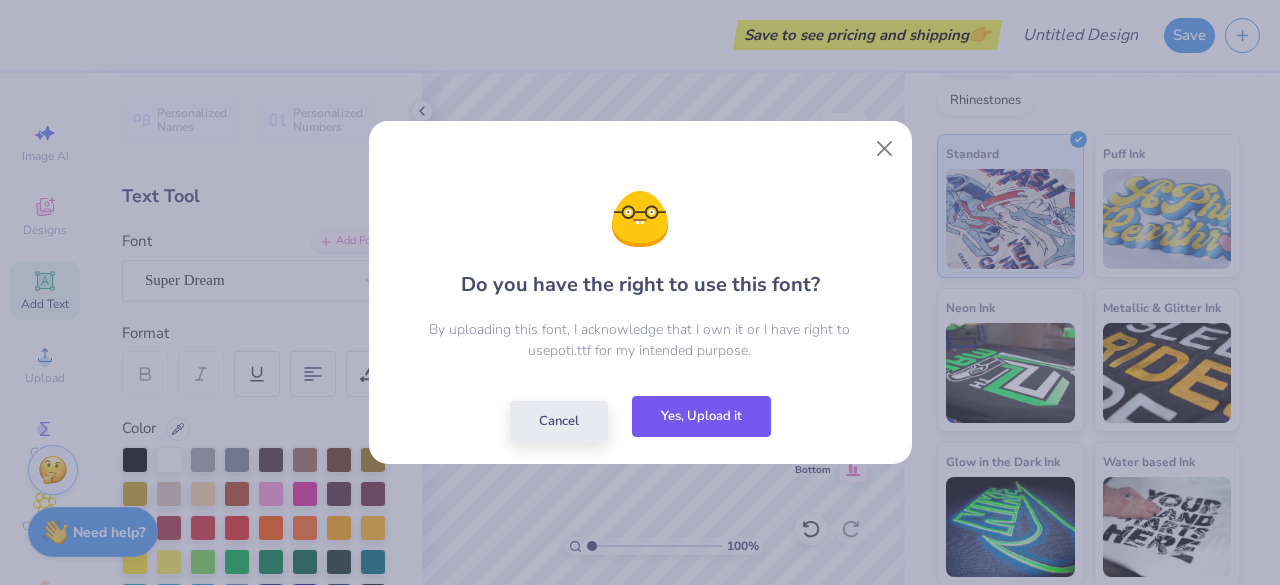 click on "Yes, Upload it" at bounding box center [701, 416] 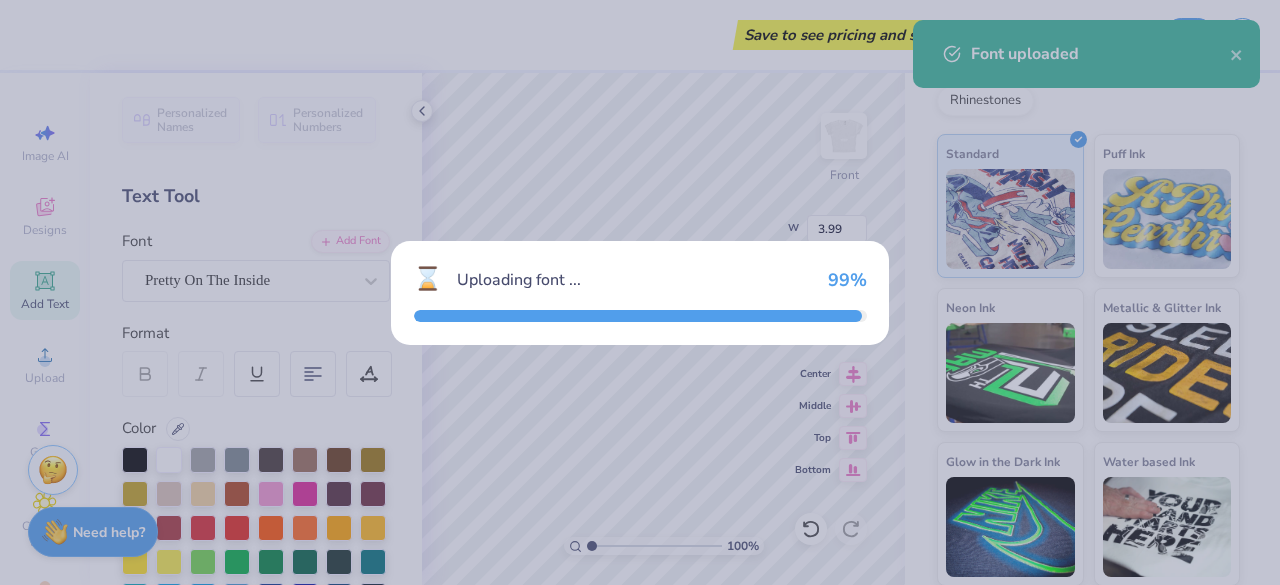 type on "2.06" 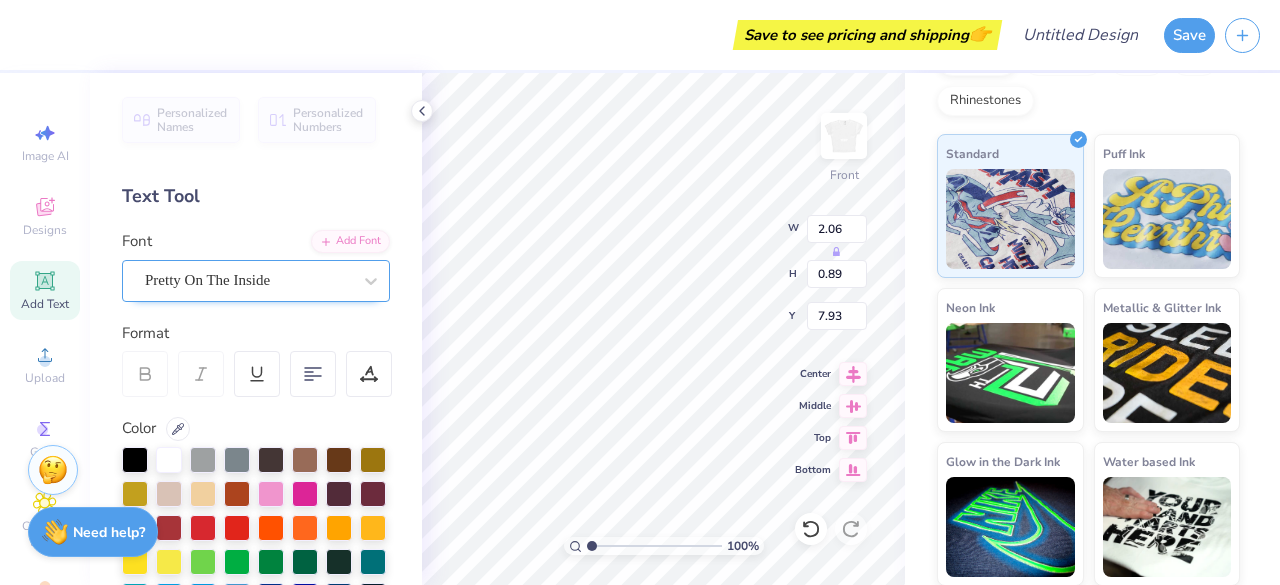 click on "Pretty On The Inside" at bounding box center (248, 280) 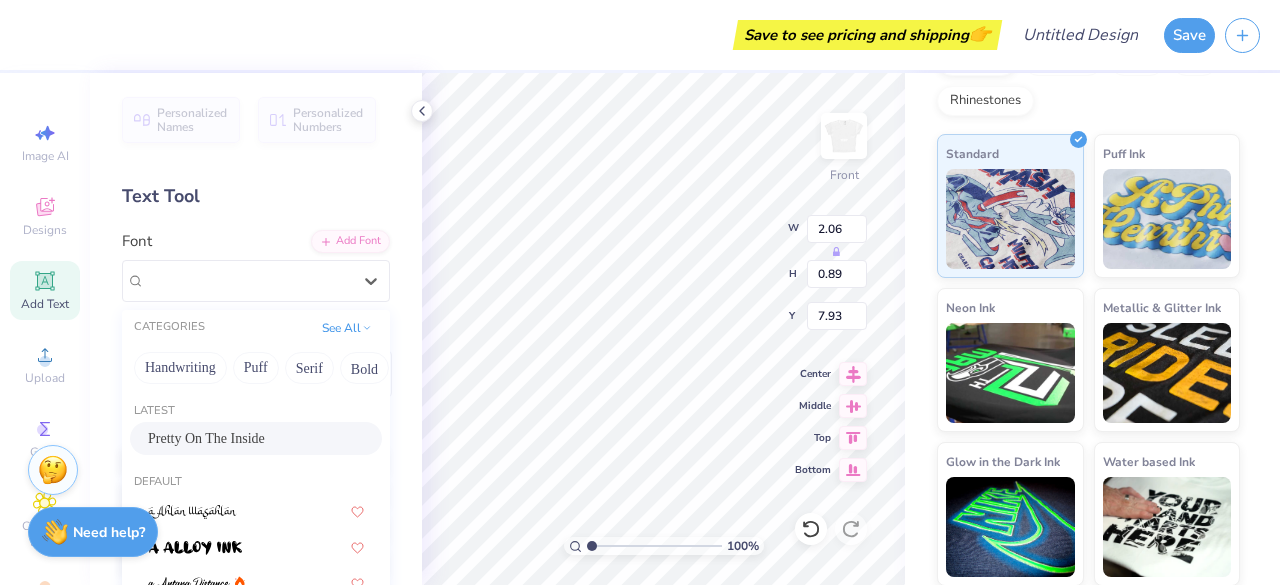 click on "Pretty On The Inside" at bounding box center [256, 438] 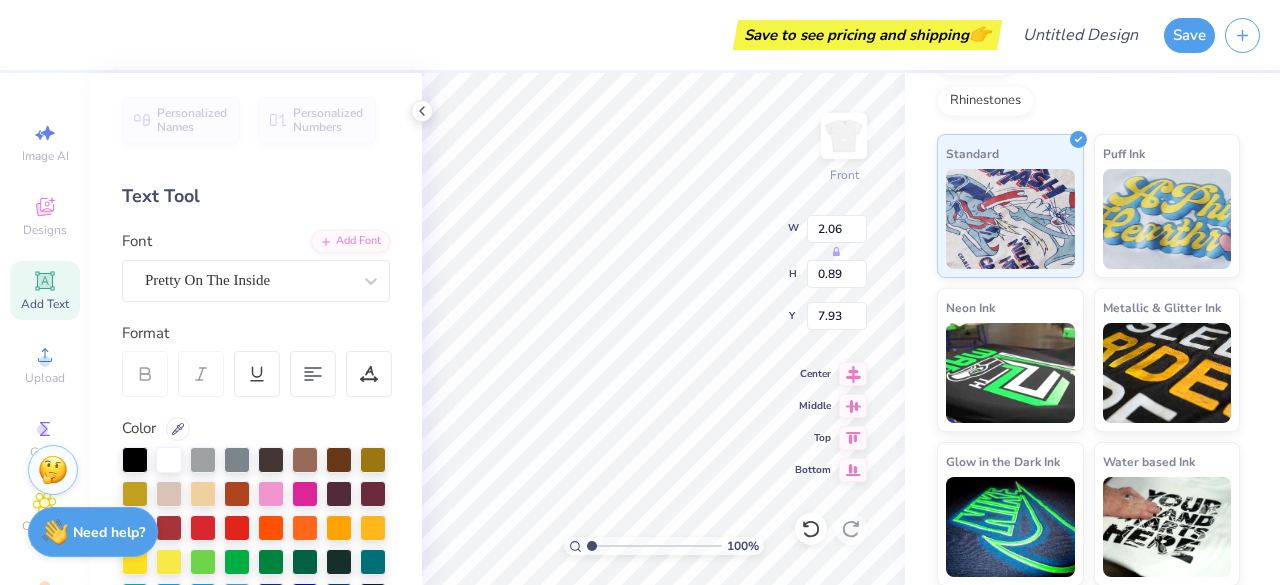 scroll, scrollTop: 16, scrollLeft: 2, axis: both 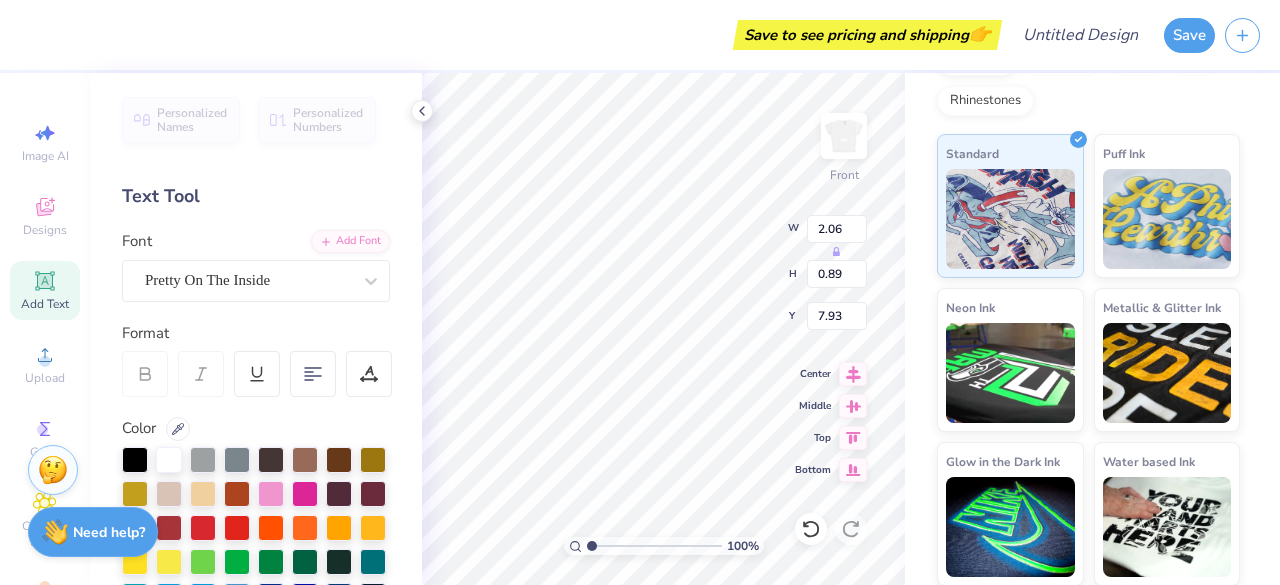 type on "T" 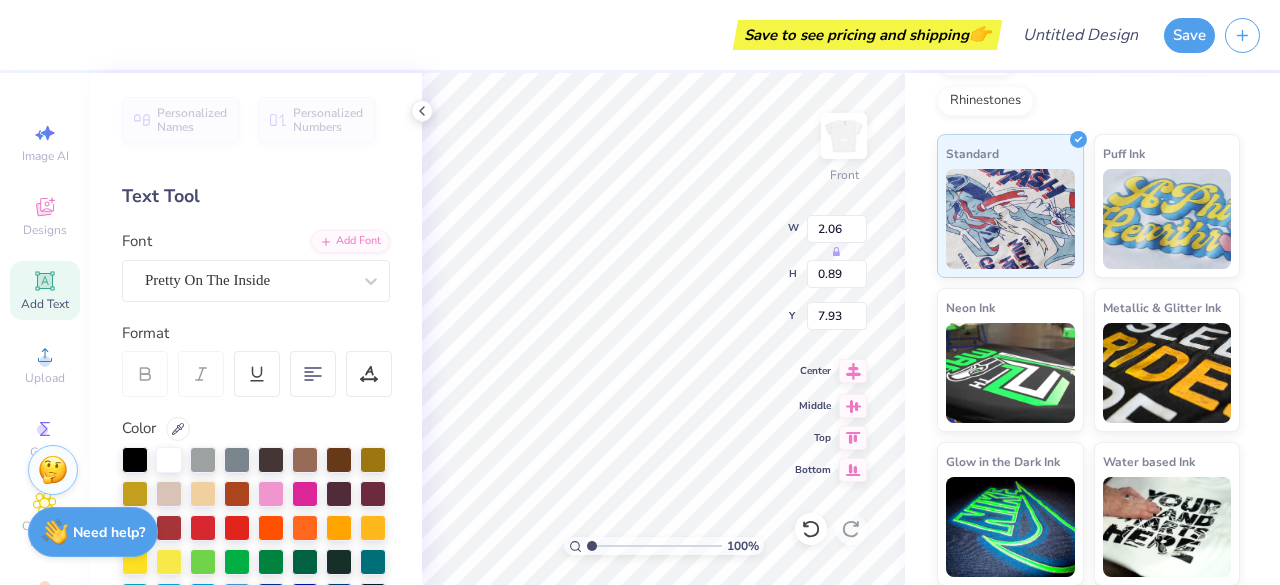 click on "100  % Front W 2.06 H 0.89 Y 7.93 Center Middle Top Bottom" at bounding box center (663, 329) 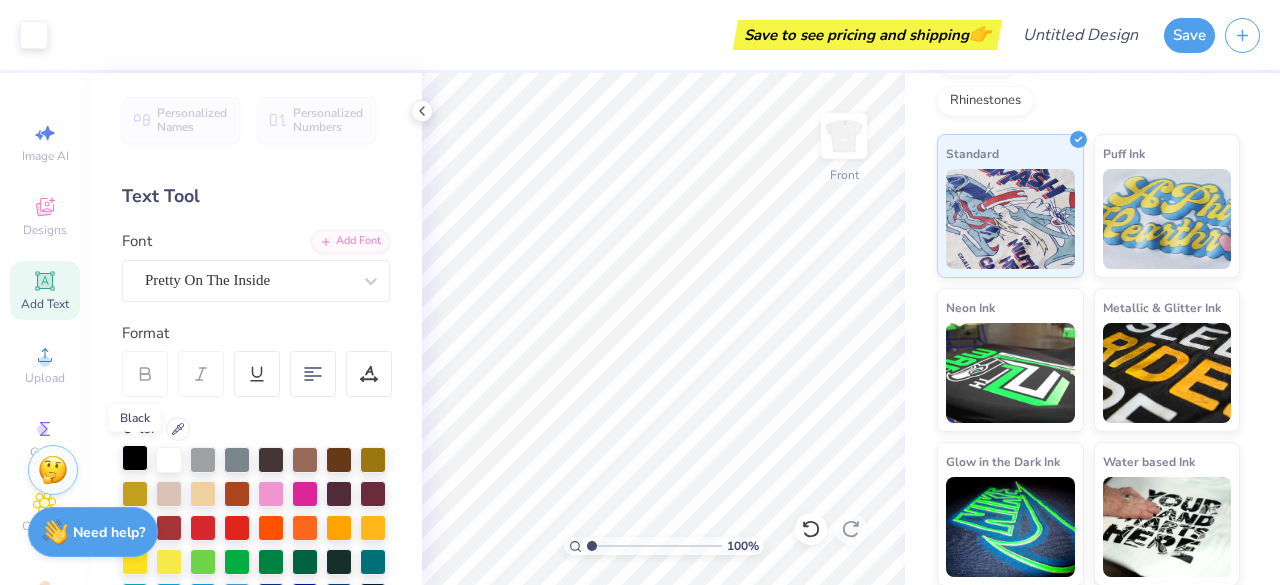 click at bounding box center [135, 458] 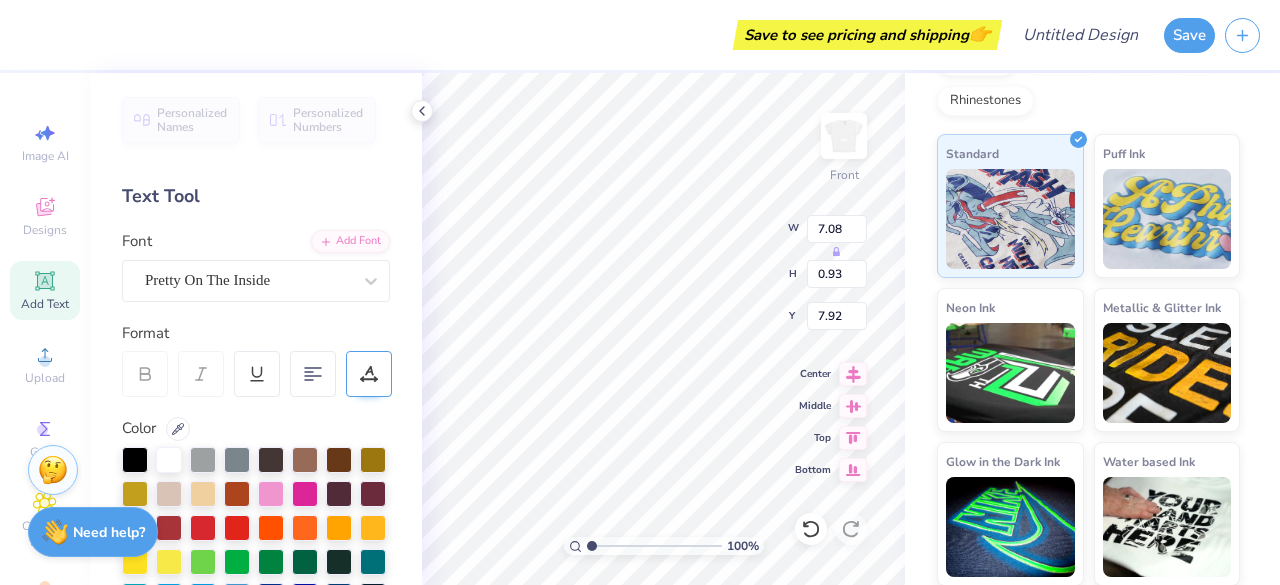 scroll, scrollTop: 18, scrollLeft: 19, axis: both 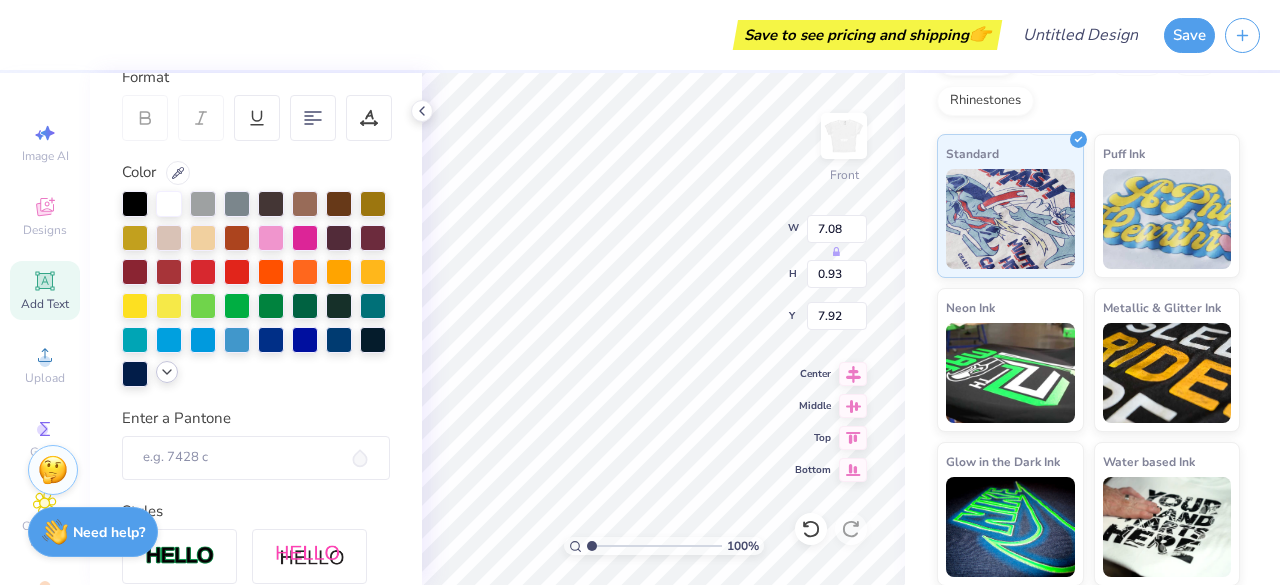 click at bounding box center (167, 372) 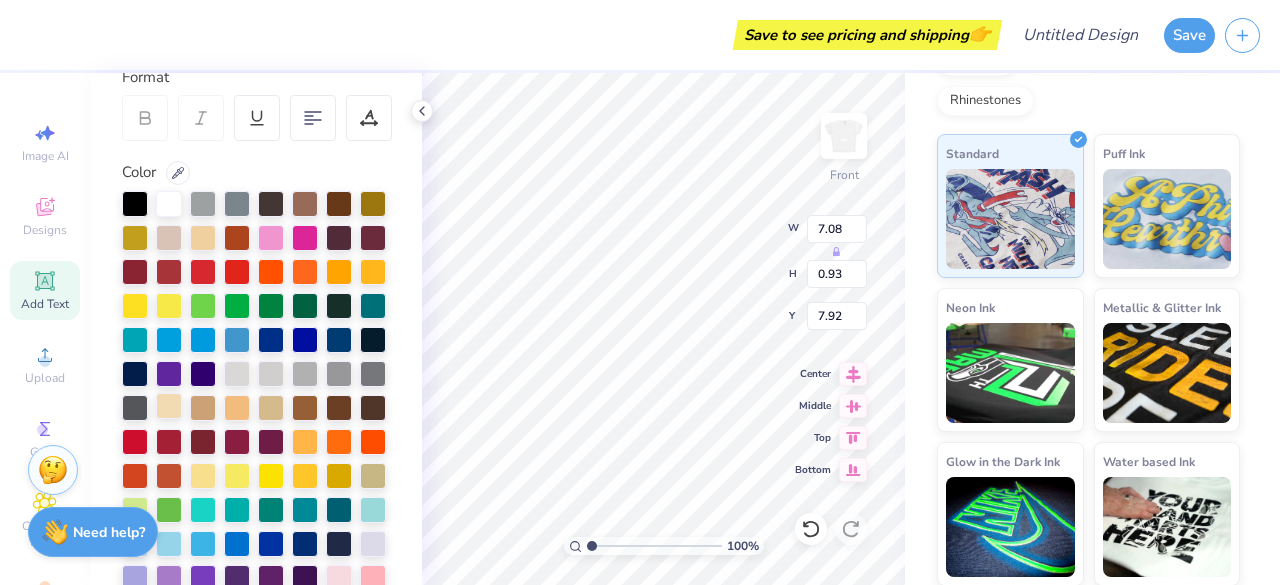 click at bounding box center [169, 406] 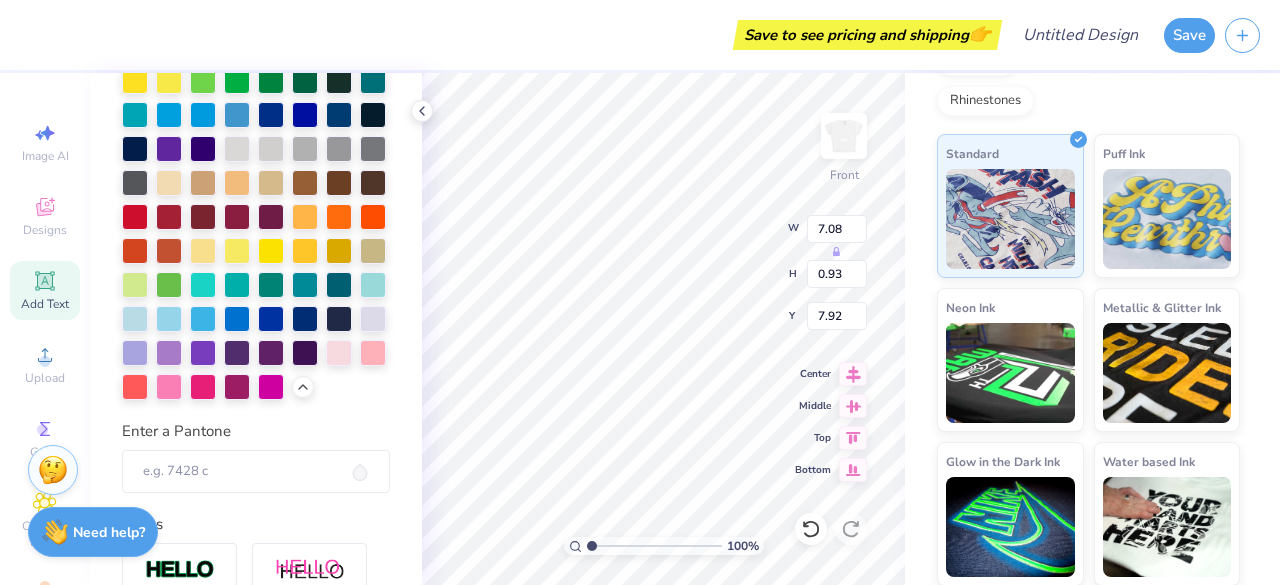scroll, scrollTop: 581, scrollLeft: 0, axis: vertical 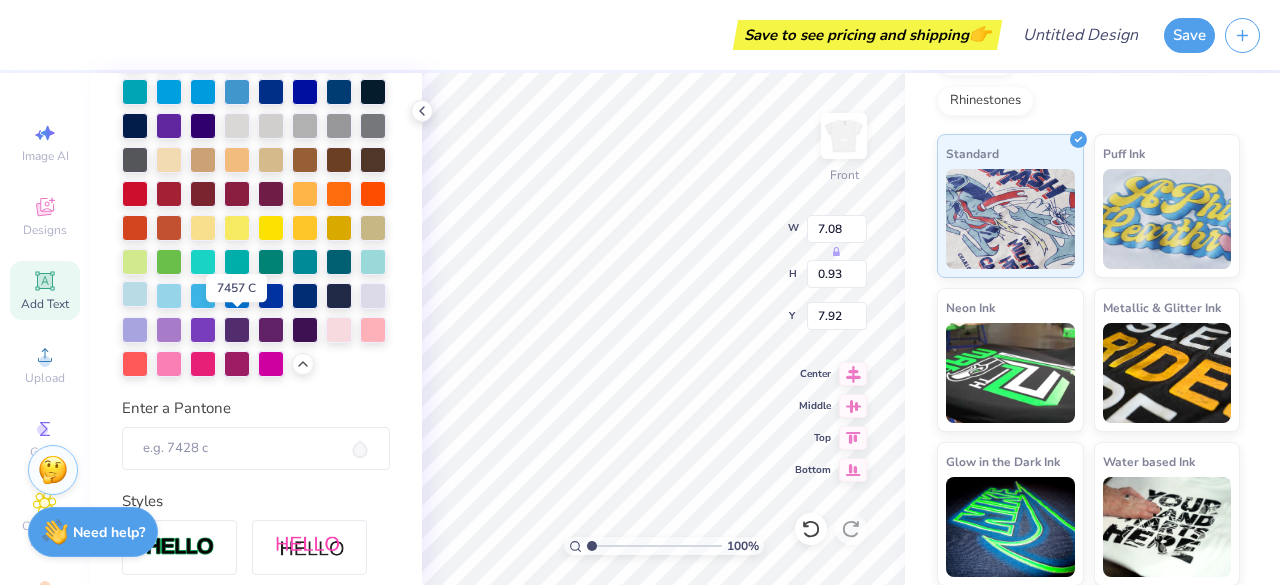 click at bounding box center [135, 294] 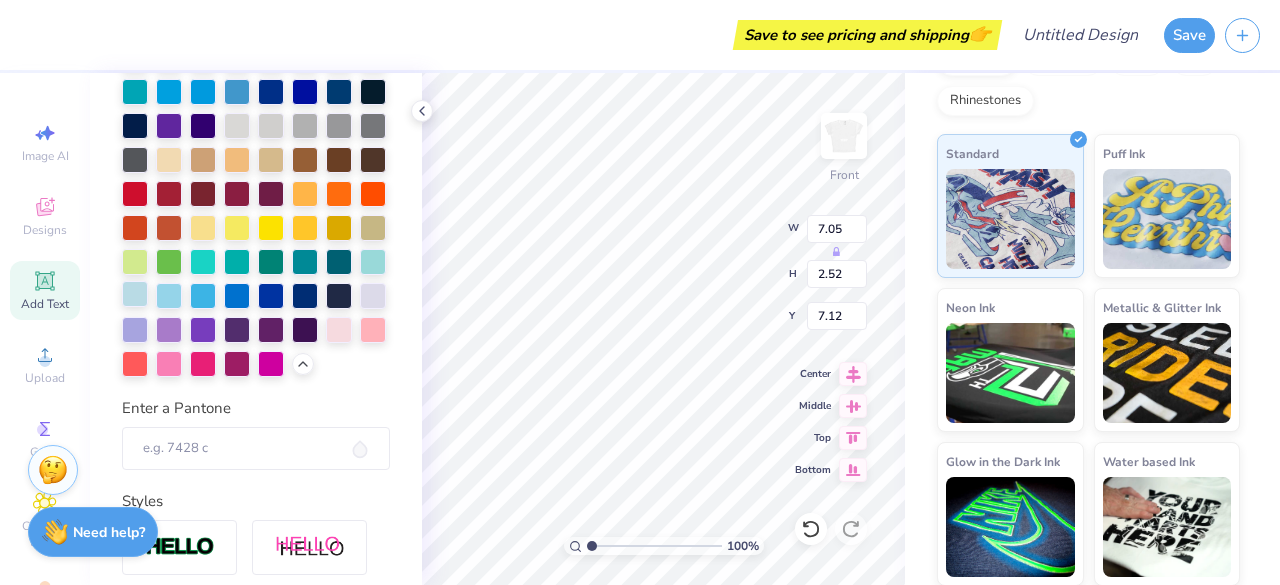 scroll, scrollTop: 16, scrollLeft: 2, axis: both 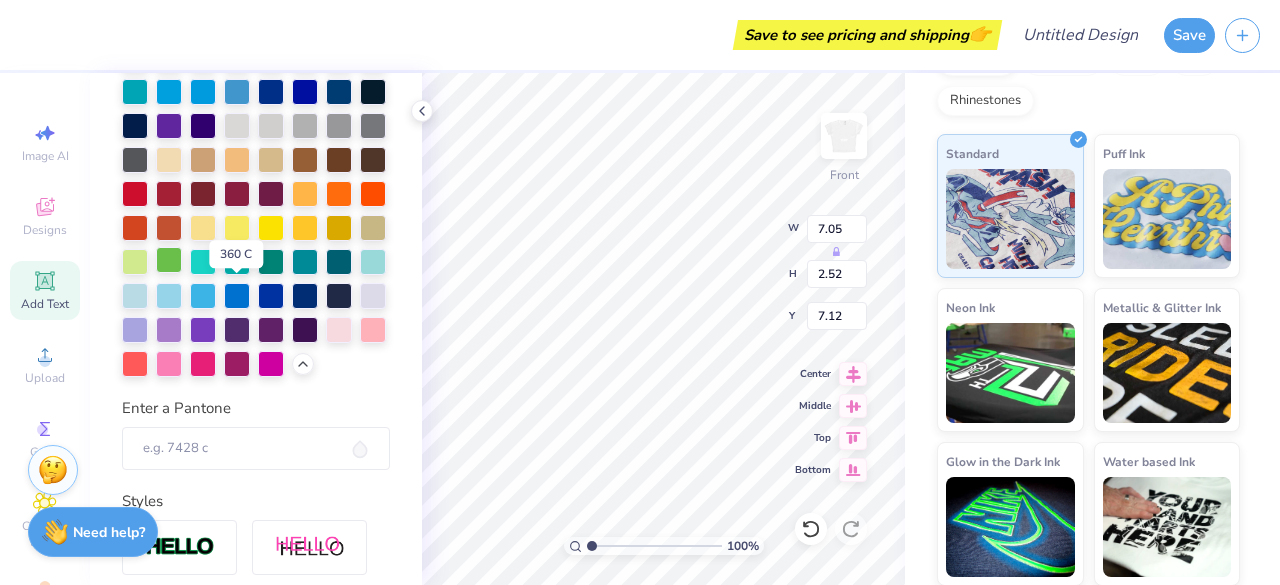 click at bounding box center [169, 260] 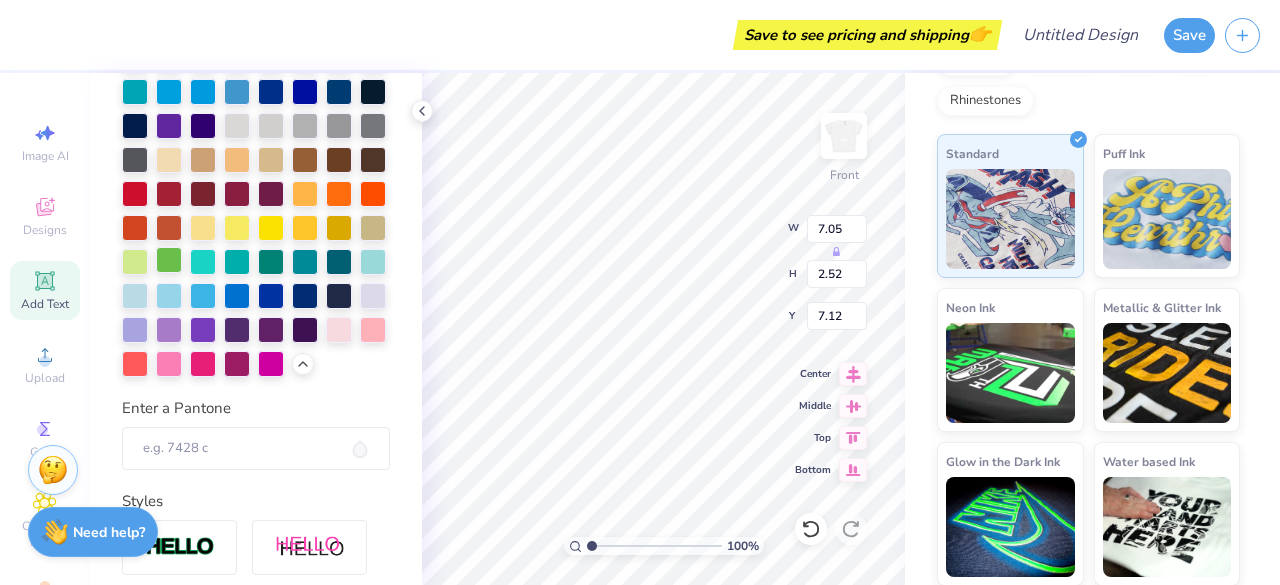 scroll, scrollTop: 18, scrollLeft: 2, axis: both 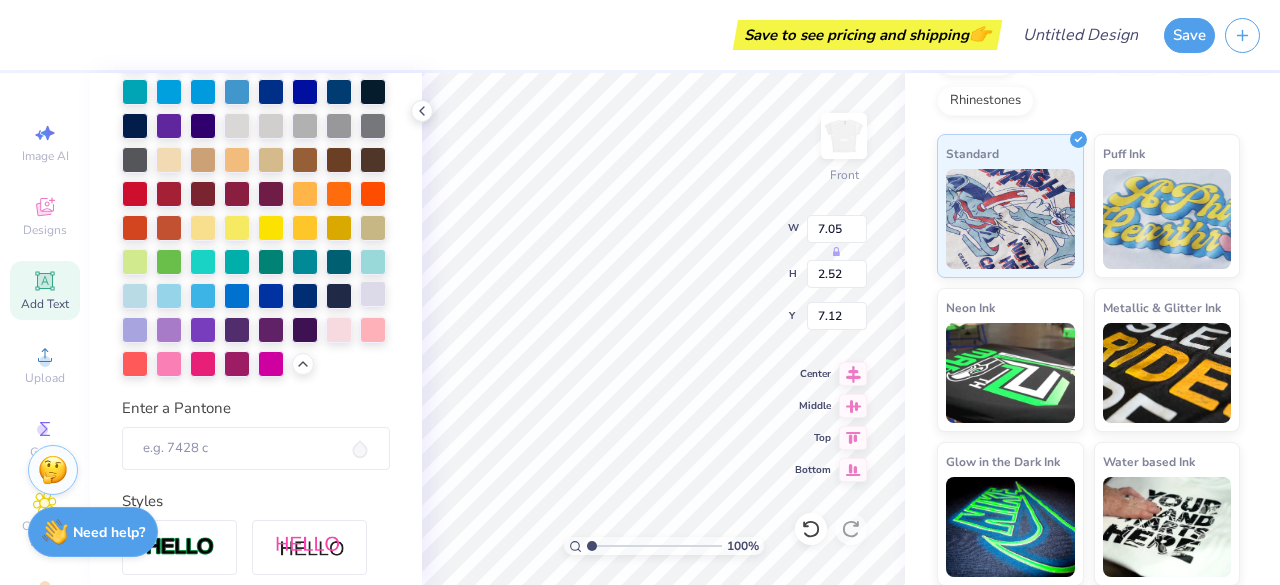 click on "100  % Front W 7.05 H 2.52 Y 7.12 Center Middle Top Bottom" at bounding box center (663, 329) 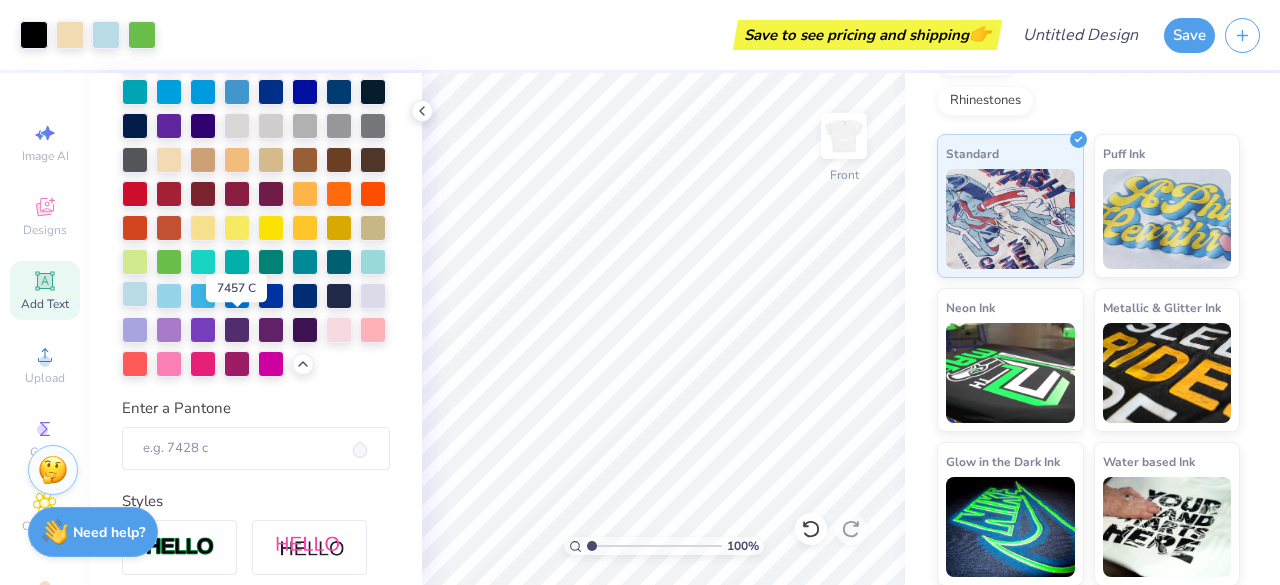 click at bounding box center [135, 294] 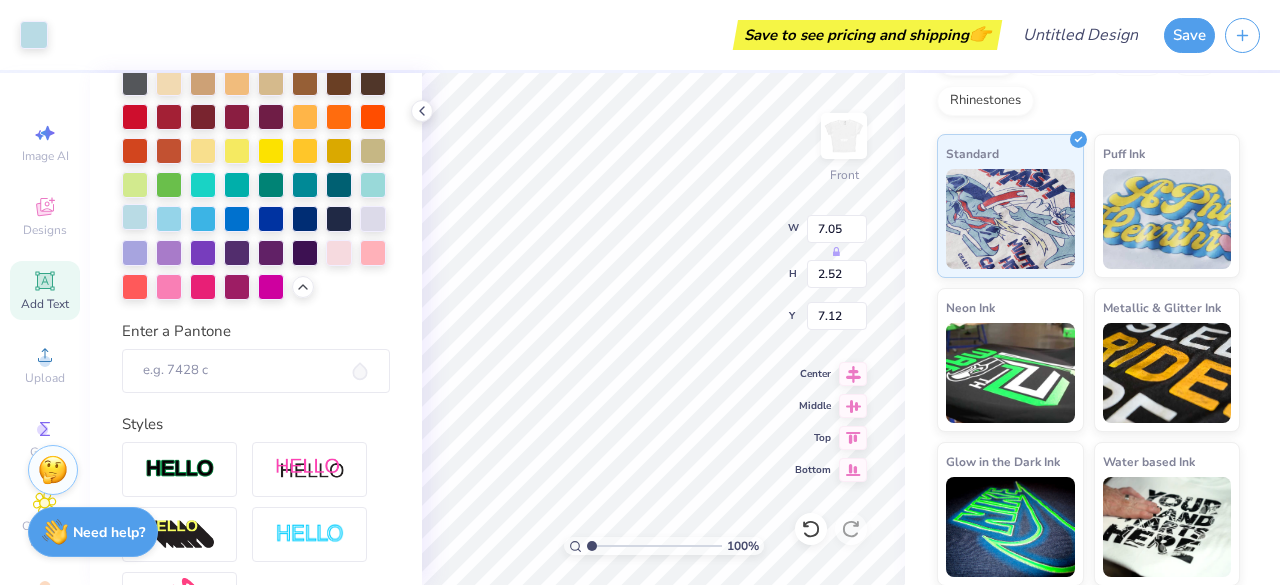 scroll, scrollTop: 503, scrollLeft: 0, axis: vertical 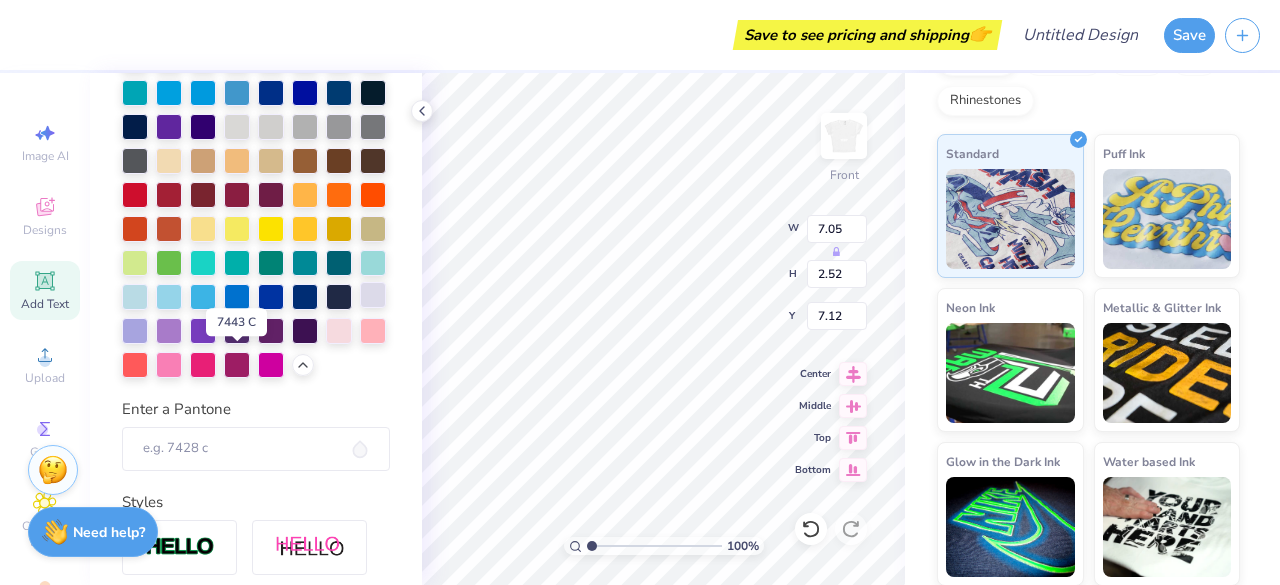 click at bounding box center (373, 295) 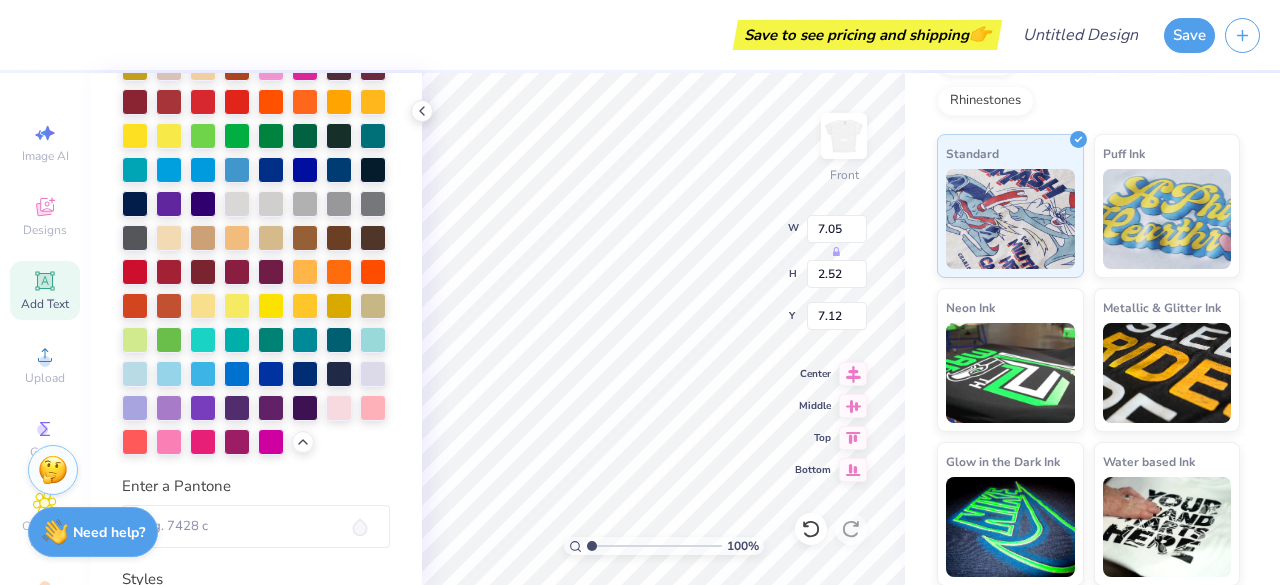 scroll, scrollTop: 581, scrollLeft: 0, axis: vertical 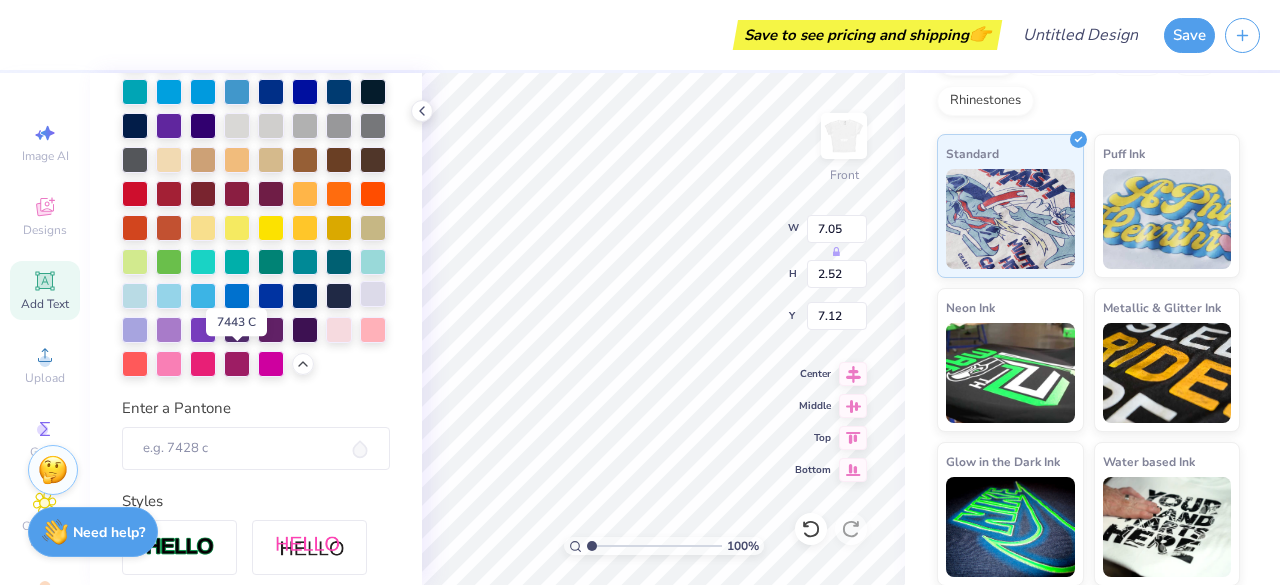 click at bounding box center [373, 294] 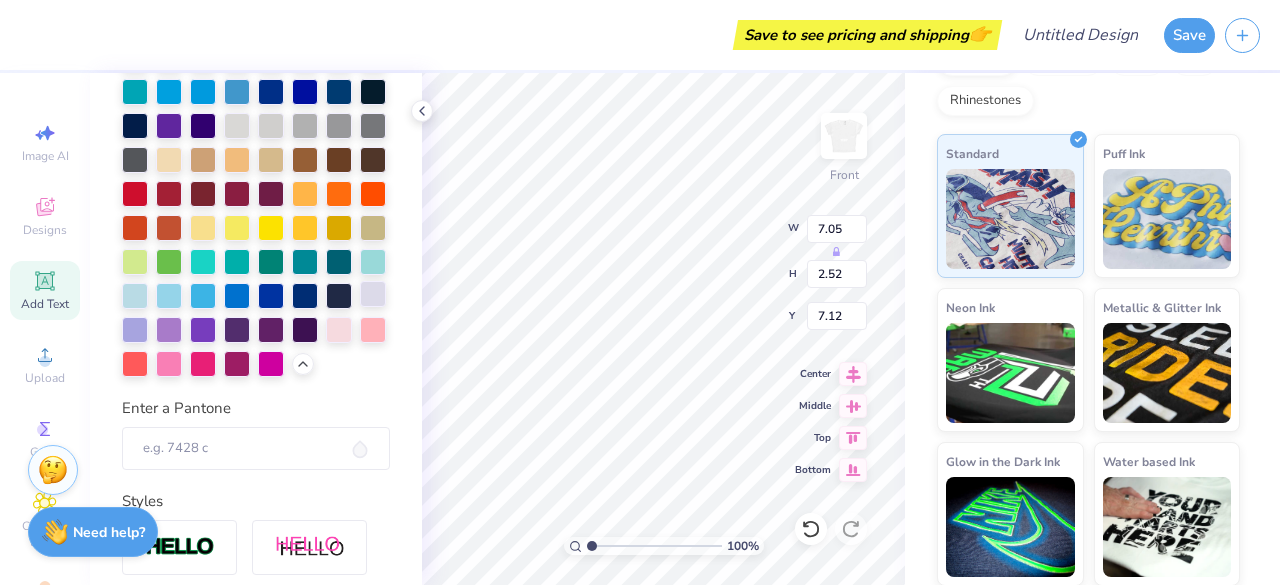 scroll, scrollTop: 16, scrollLeft: 16, axis: both 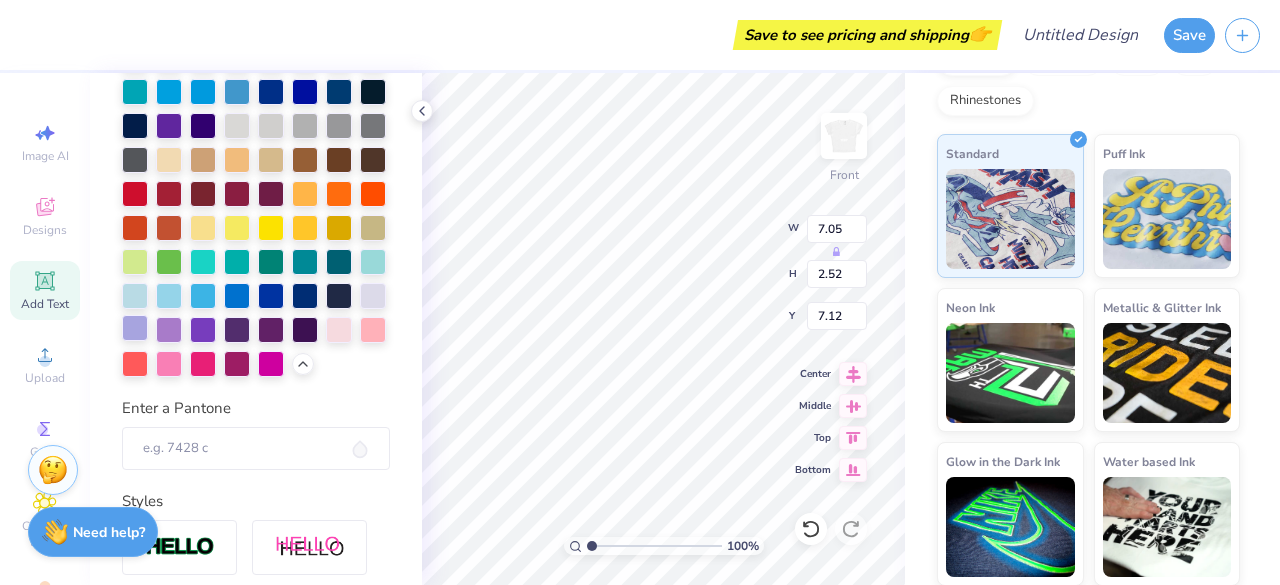 click at bounding box center (135, 328) 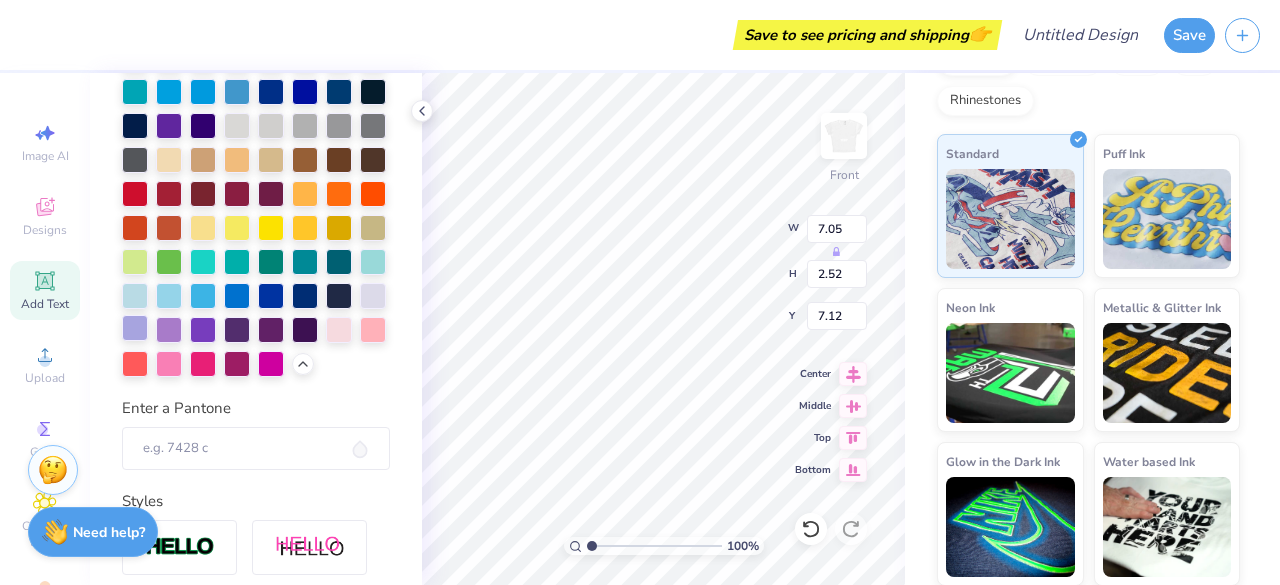 scroll, scrollTop: 16, scrollLeft: 2, axis: both 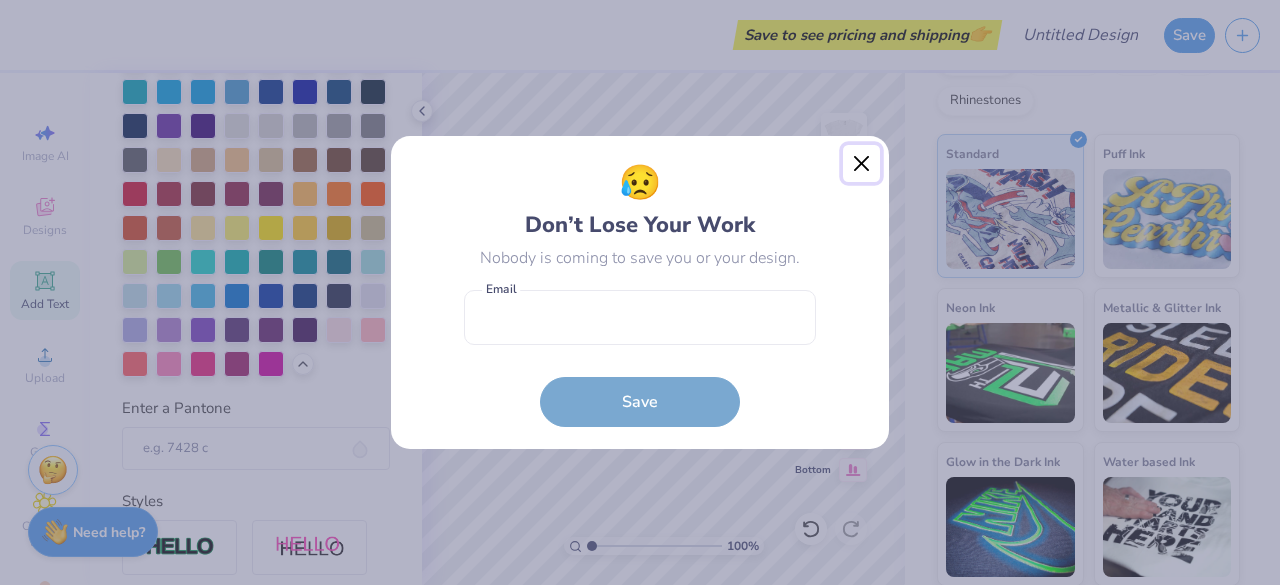 click at bounding box center (862, 164) 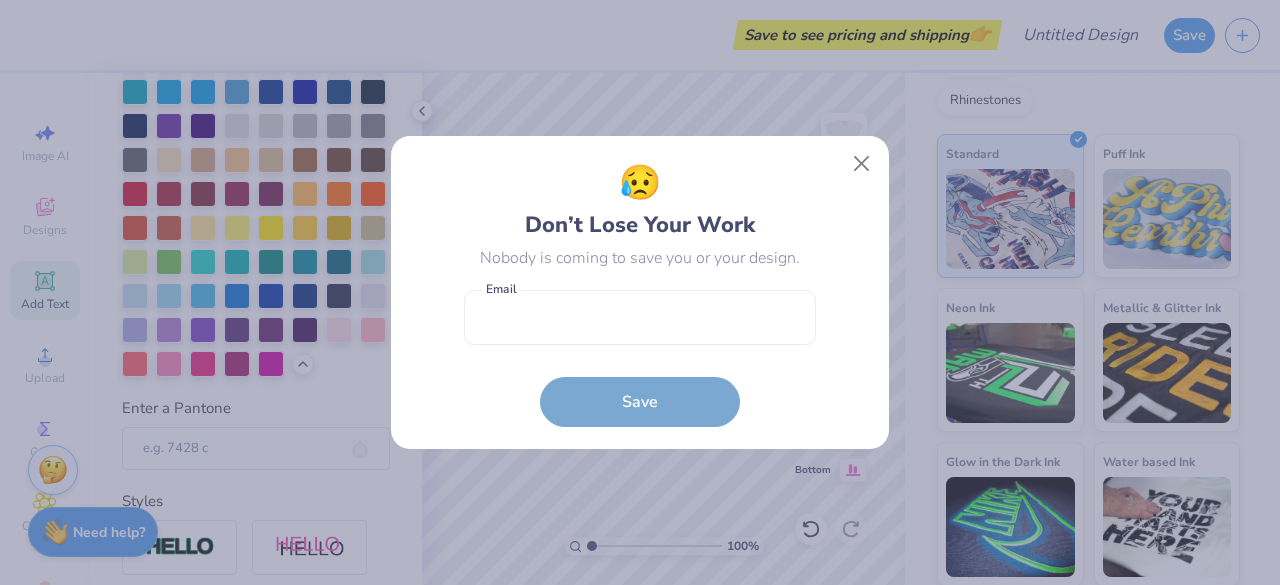 click on "😥 Don’t Lose Your Work Nobody is coming to save you or your design. Email is a required field Email Save" at bounding box center (640, 292) 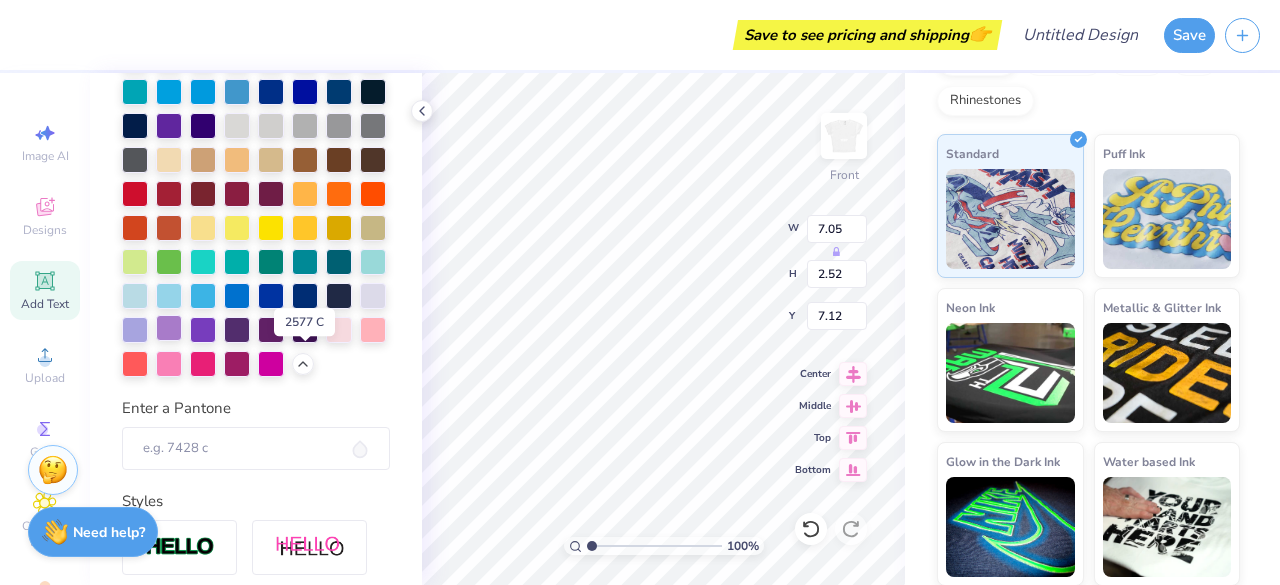 click at bounding box center (169, 328) 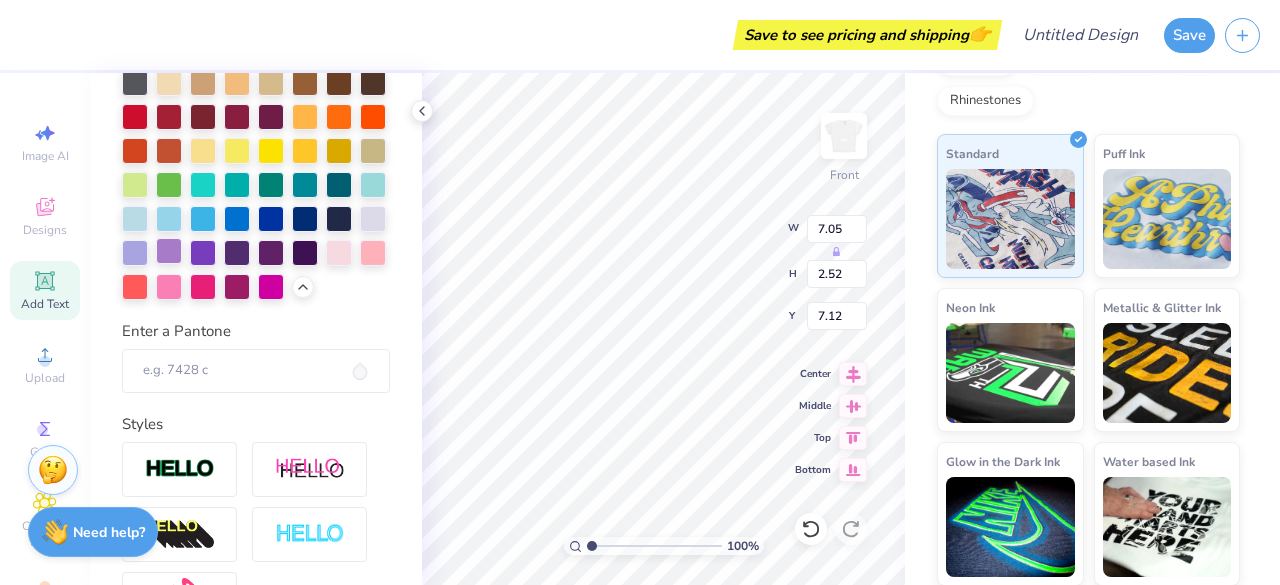 scroll, scrollTop: 503, scrollLeft: 0, axis: vertical 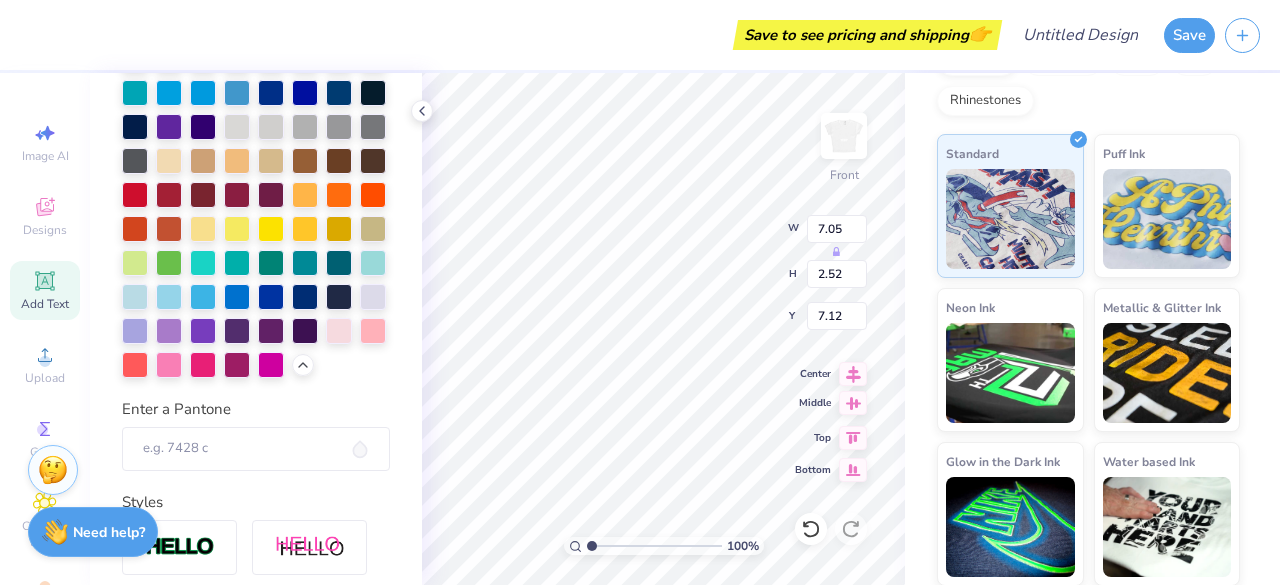 click 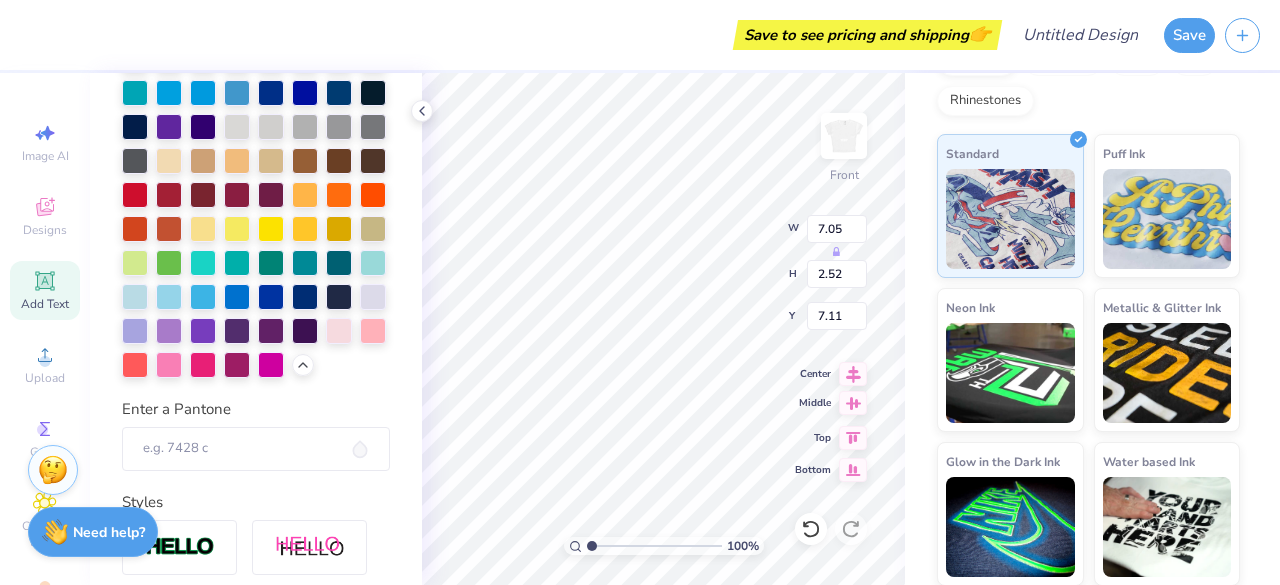 type on "7.11" 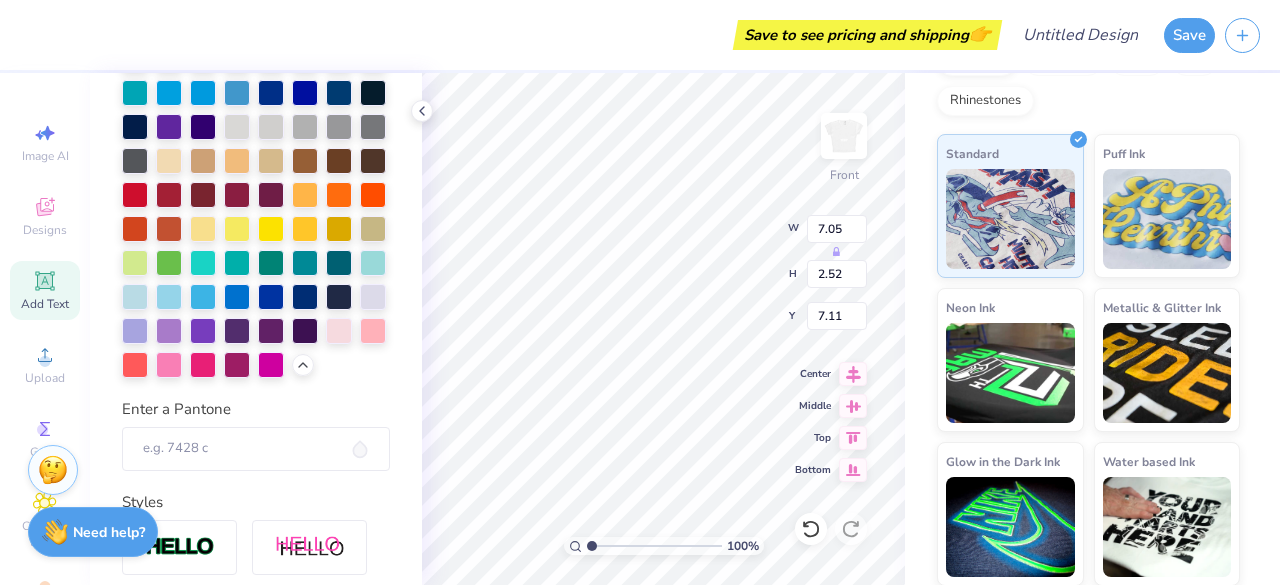 click on "Save to see pricing and shipping  👉 Design Title Save Image AI Designs Add Text Upload Greek Clipart & logos Decorate Personalized Names Personalized Numbers Text Tool  Add Font Font Pretty On The Inside Format Color Enter a Pantone Styles Text Shape 100  % Front W 7.05 H 2.52 Y 7.11 Center Middle Top Bottom Los Angeles Apparel Cap Sleeve Baby Rib Crop Top Los Angeles Apparel # 43035 Minimum Order:  12 +   Print Type Screen Print Embroidery Digital Print Applique Transfers Vinyl Foil Rhinestones Standard Puff Ink Neon Ink Metallic & Glitter Ink Glow in the Dark Ink Water based Ink Stuck?  Our Art team will finish your design for free. Need help?  Chat with us." at bounding box center (640, 292) 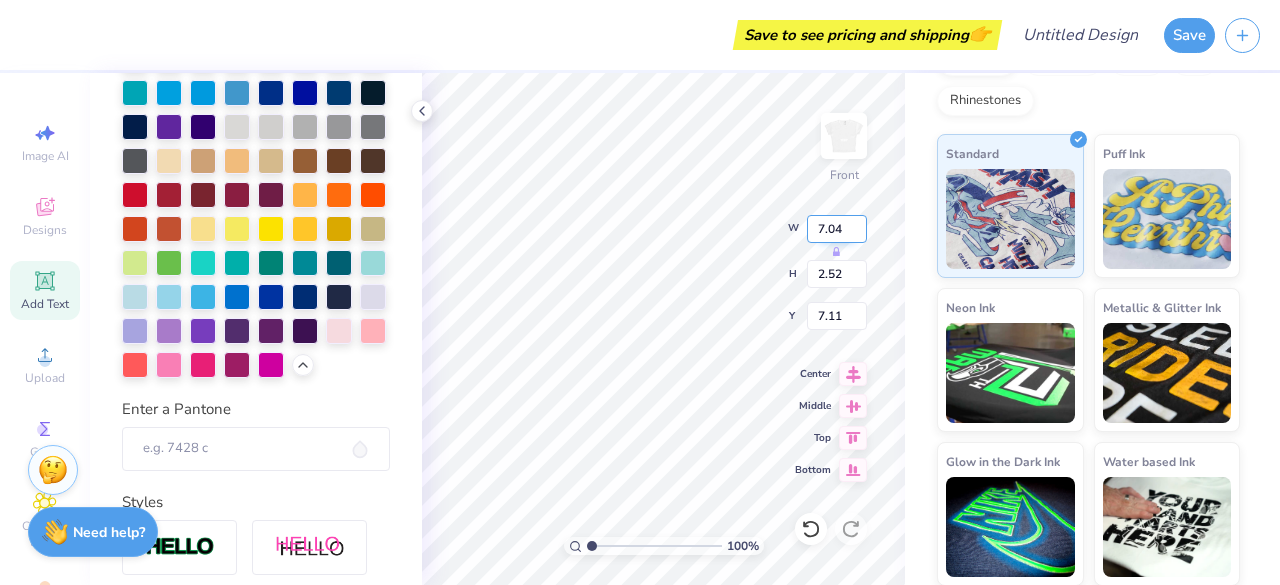 click on "7.04" at bounding box center (837, 229) 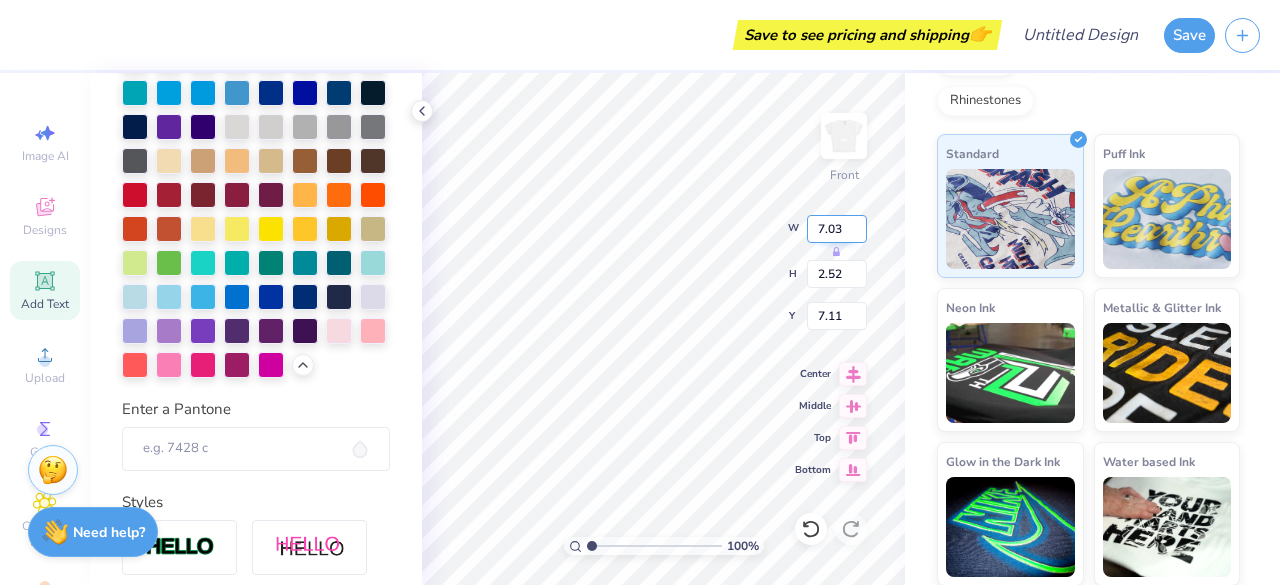 click on "7.03" at bounding box center (837, 229) 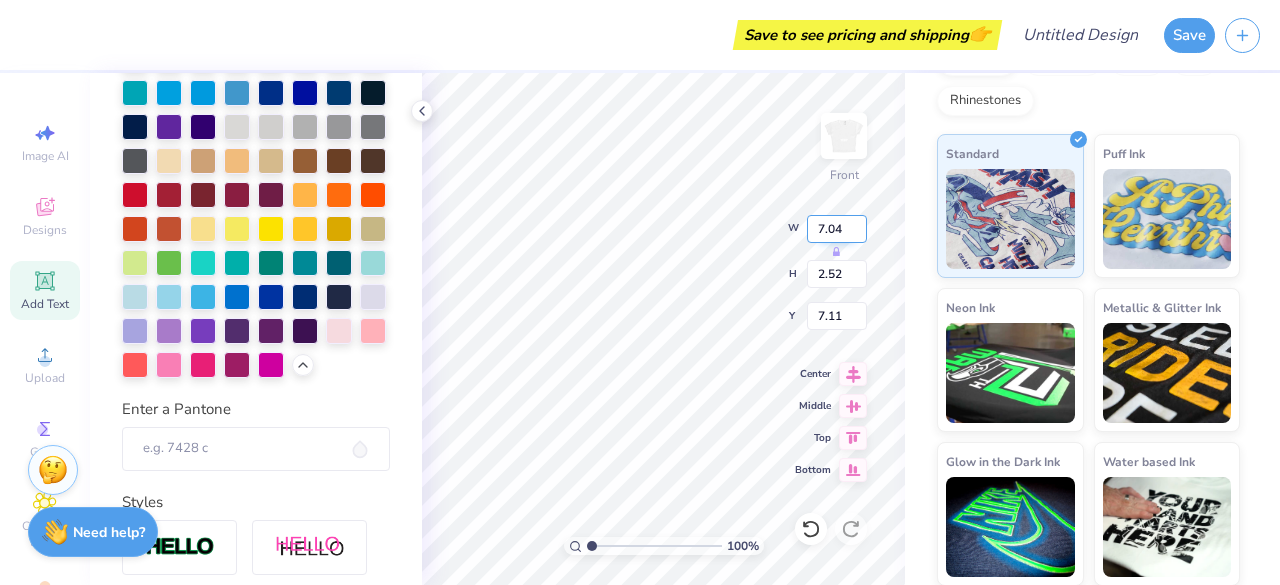 click on "7.04" at bounding box center (837, 229) 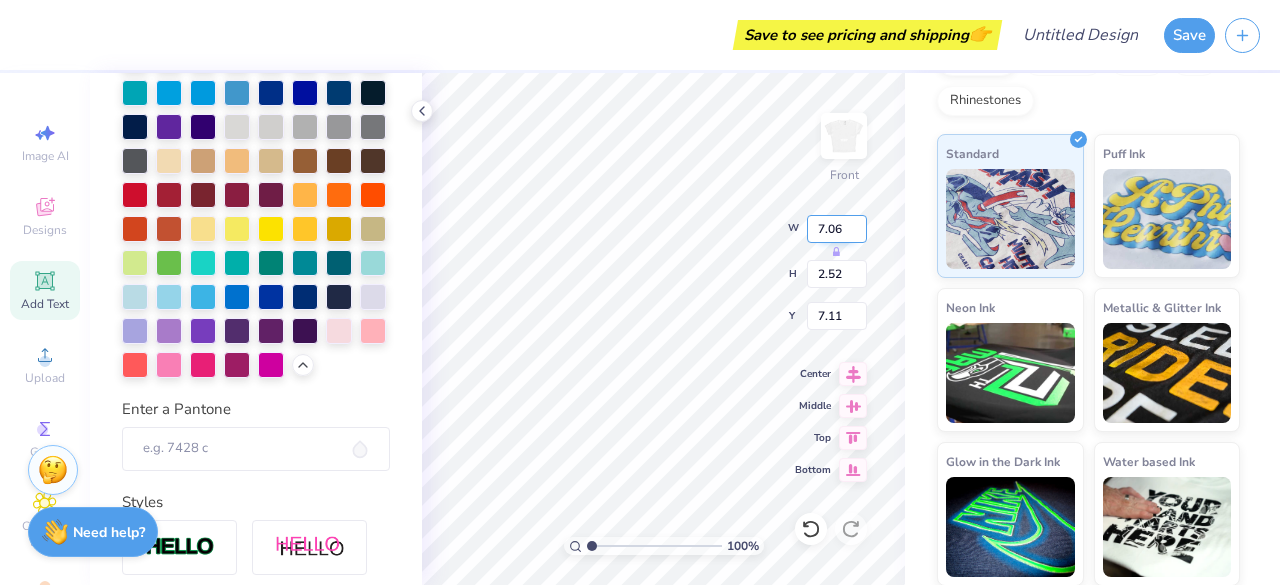 click on "7.06" at bounding box center [837, 229] 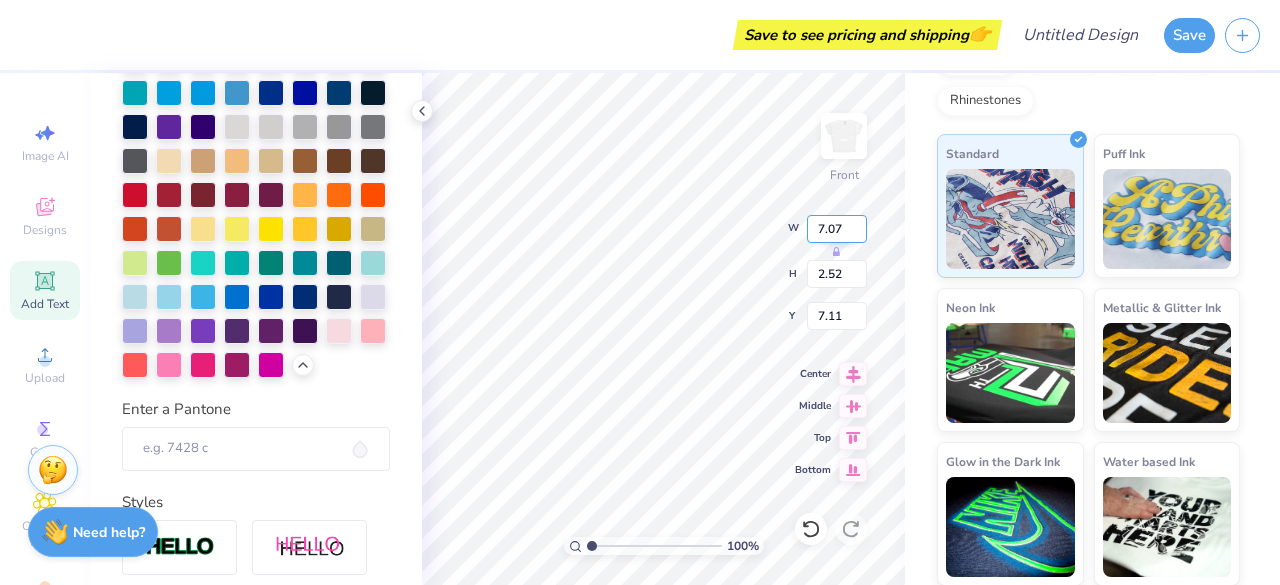 click on "7.07" at bounding box center [837, 229] 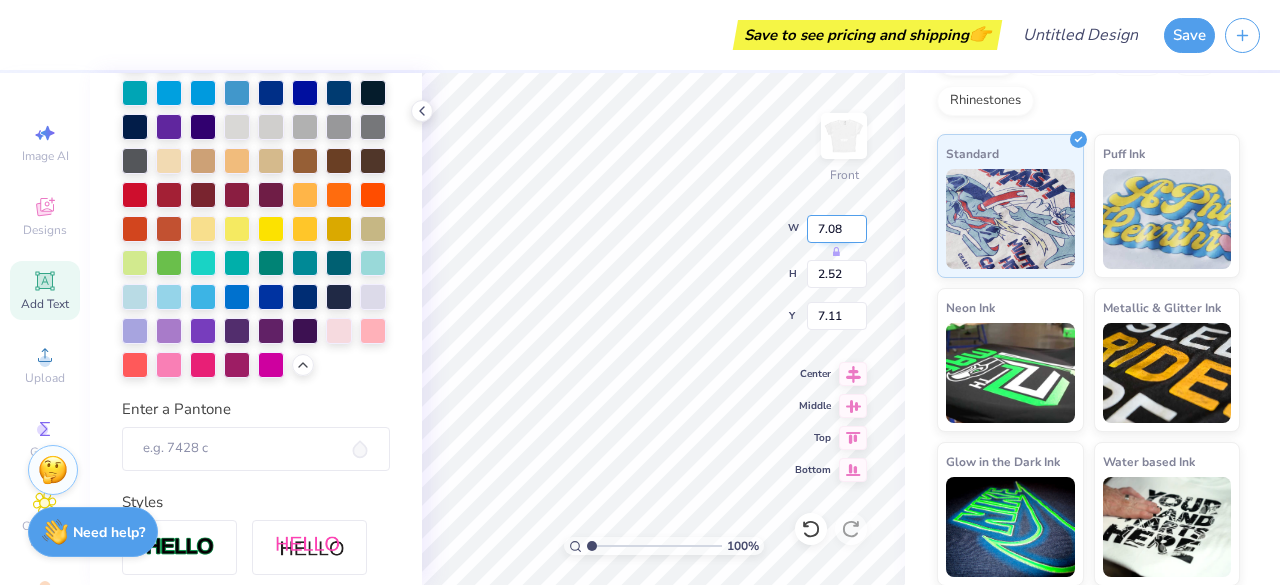 click on "7.08" at bounding box center (837, 229) 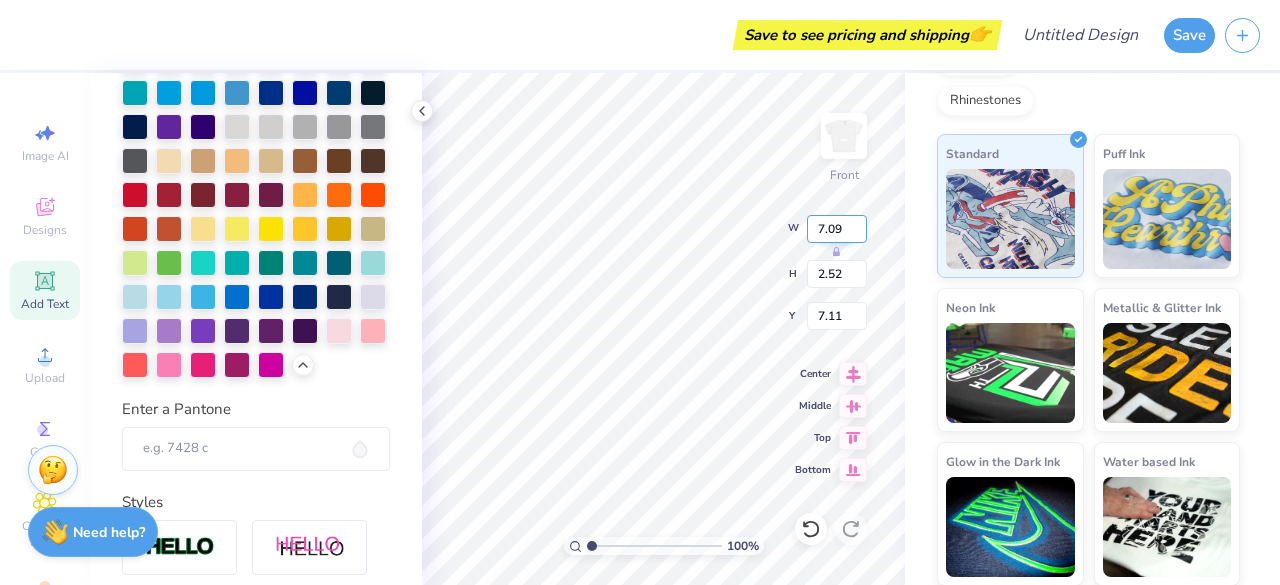 click on "7.09" at bounding box center (837, 229) 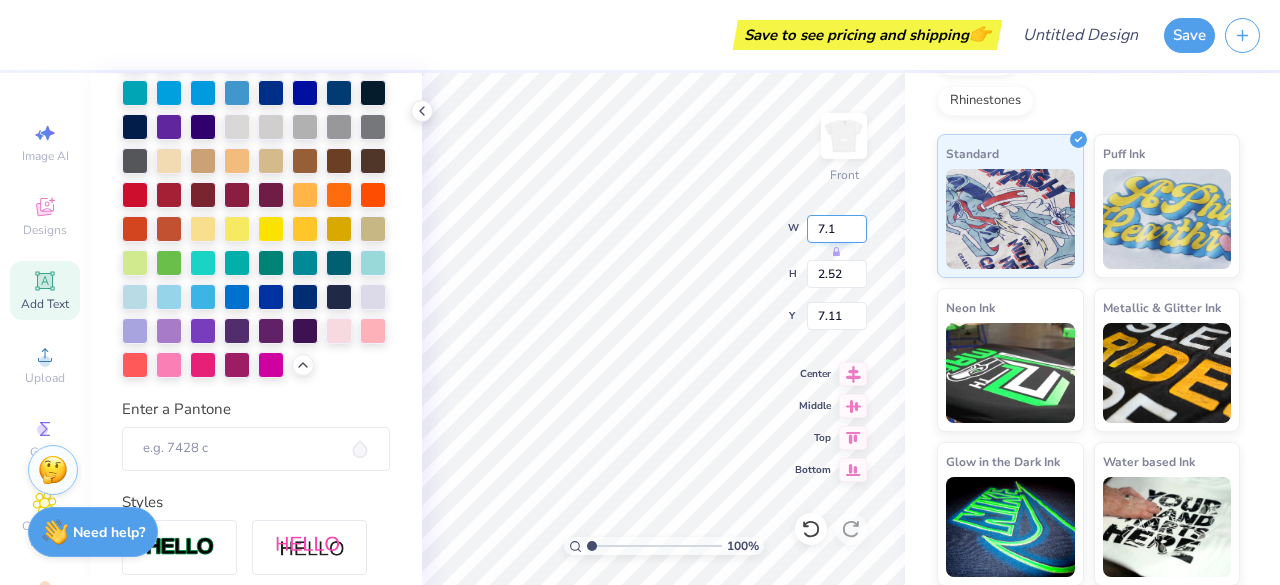 click on "7.1" at bounding box center [837, 229] 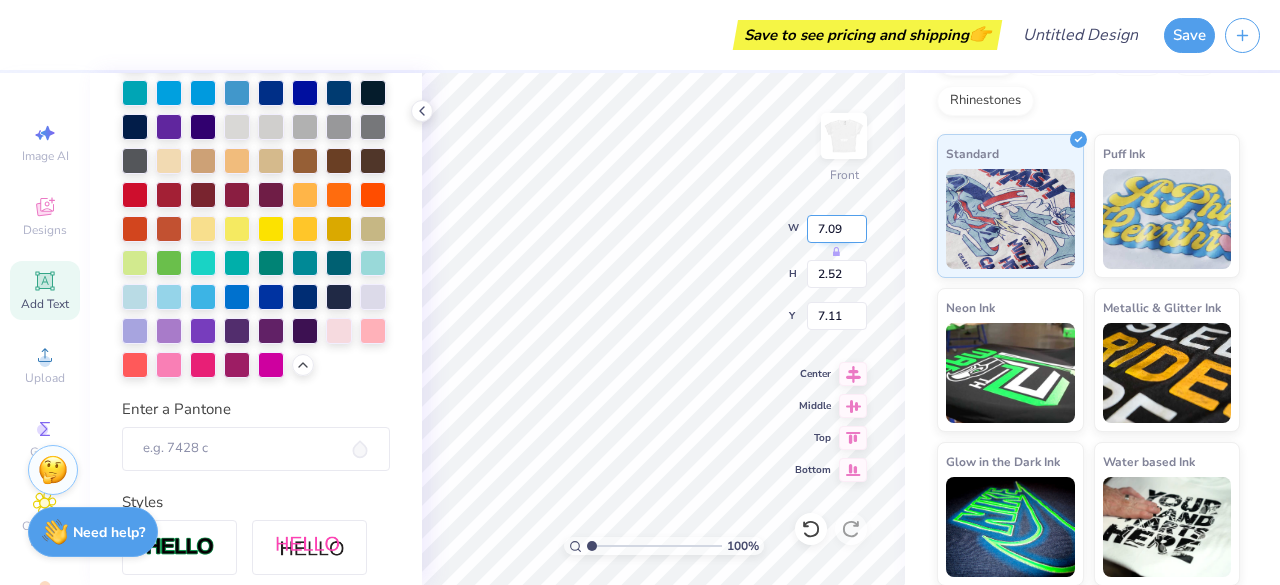click on "7.09" at bounding box center [837, 229] 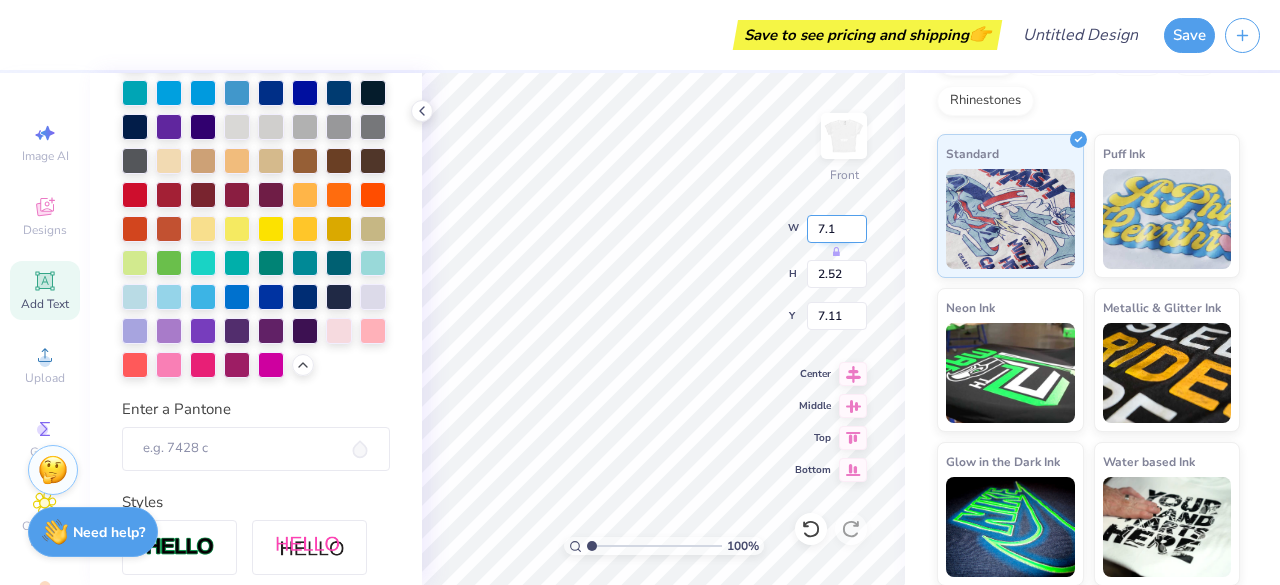 click on "7.1" at bounding box center (837, 229) 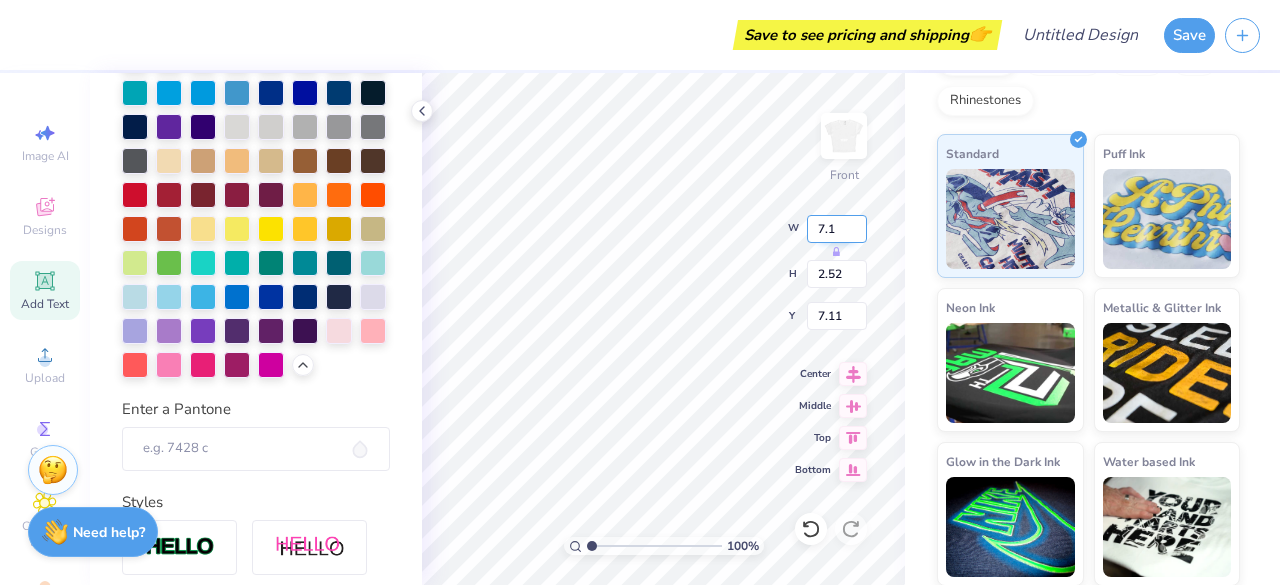 click on "7.1" at bounding box center [837, 229] 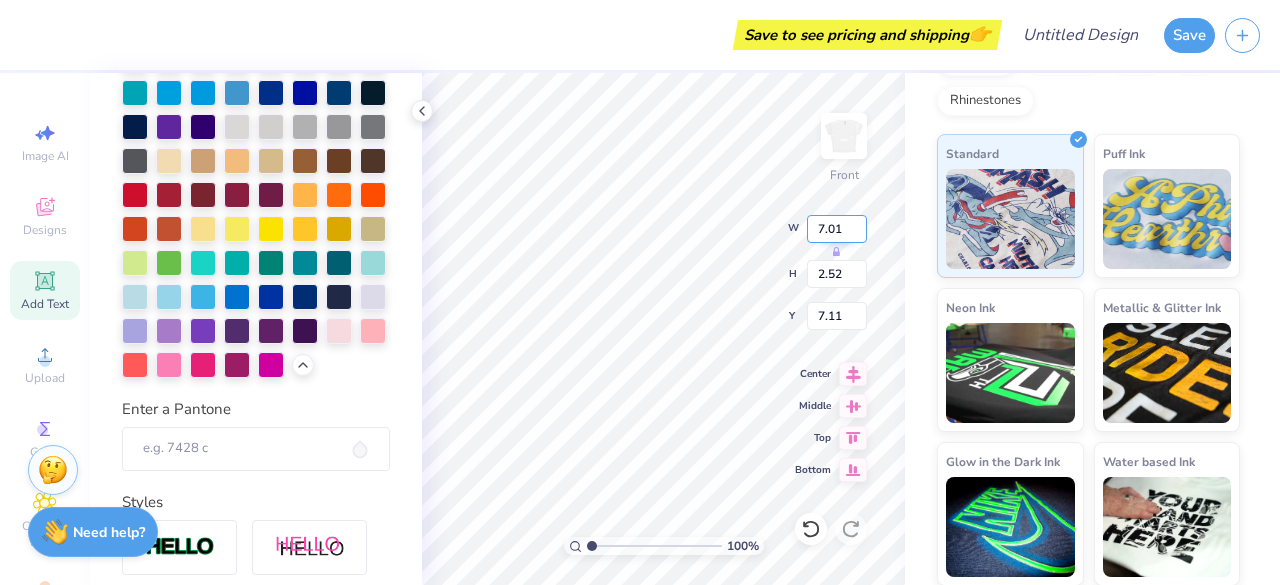 drag, startPoint x: 860, startPoint y: 226, endPoint x: 844, endPoint y: 229, distance: 16.27882 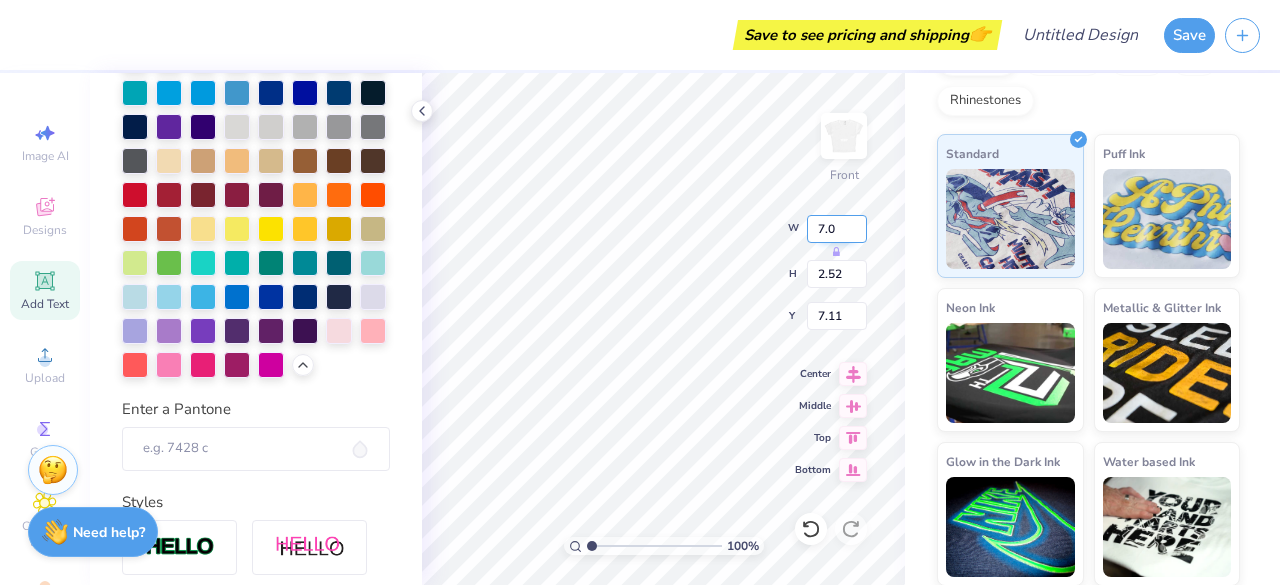 type on "7" 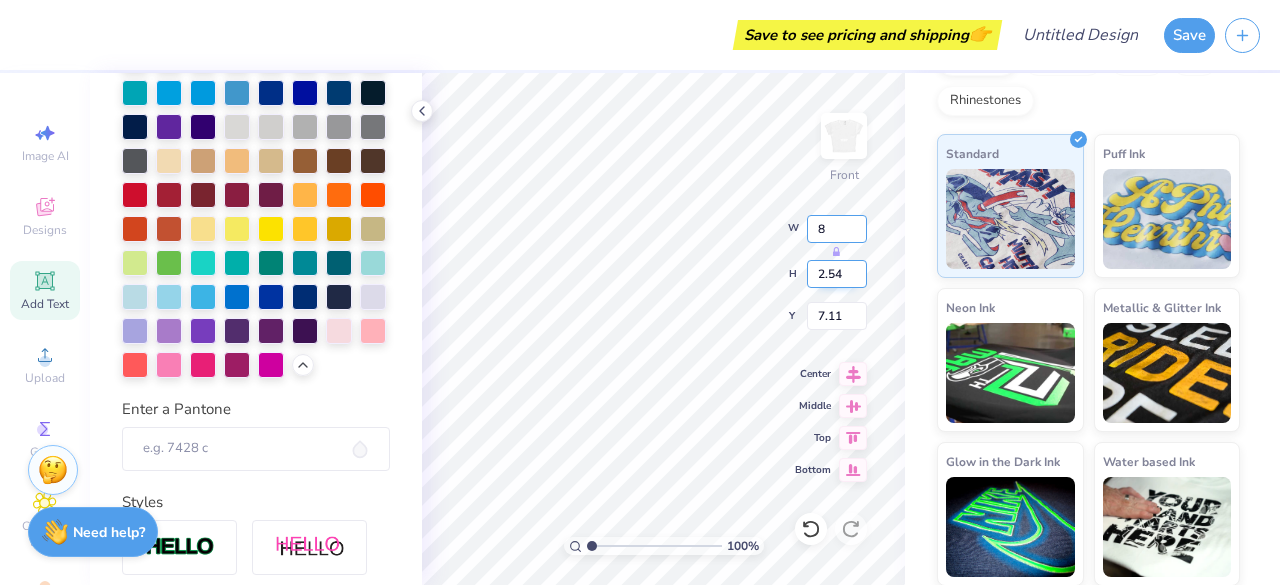 type on "7.09" 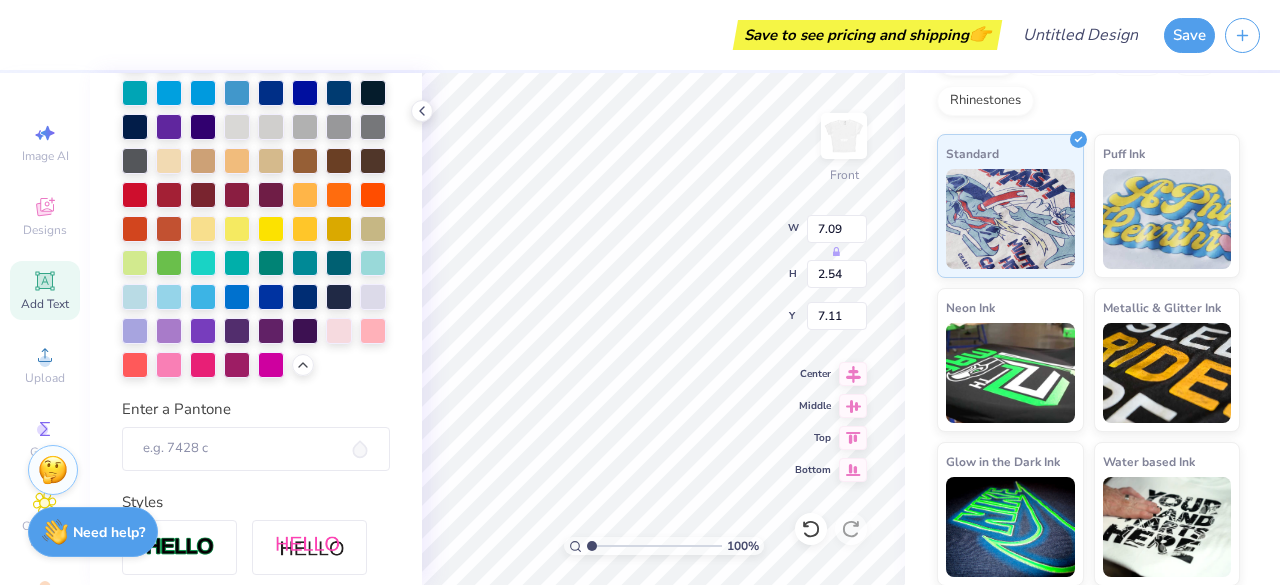 scroll, scrollTop: 0, scrollLeft: 0, axis: both 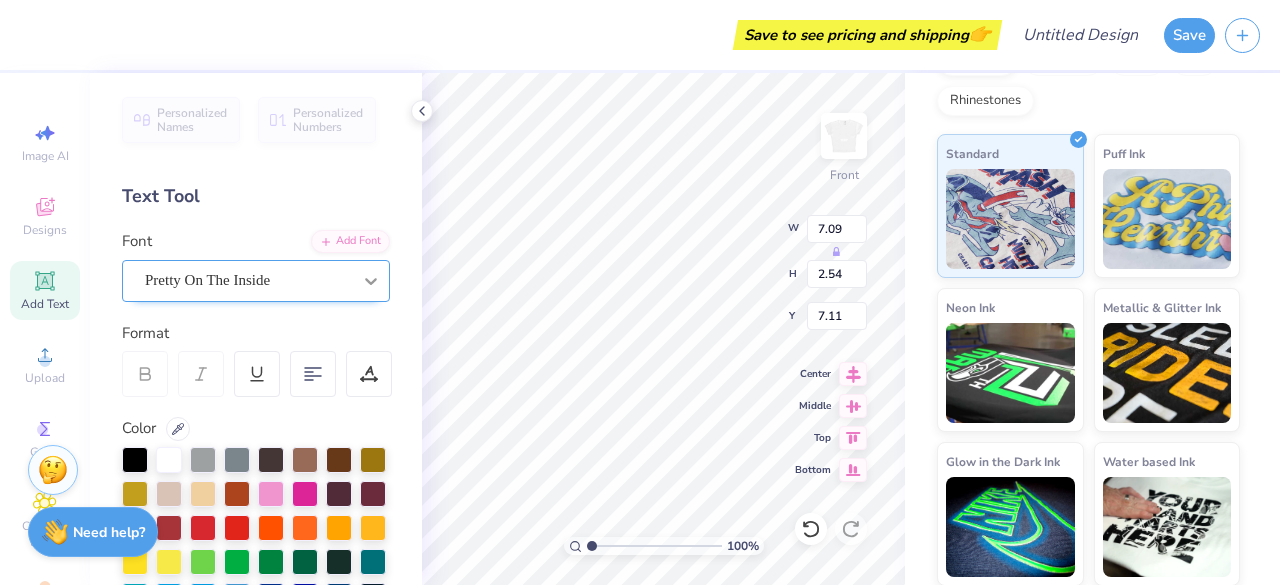 click at bounding box center [371, 281] 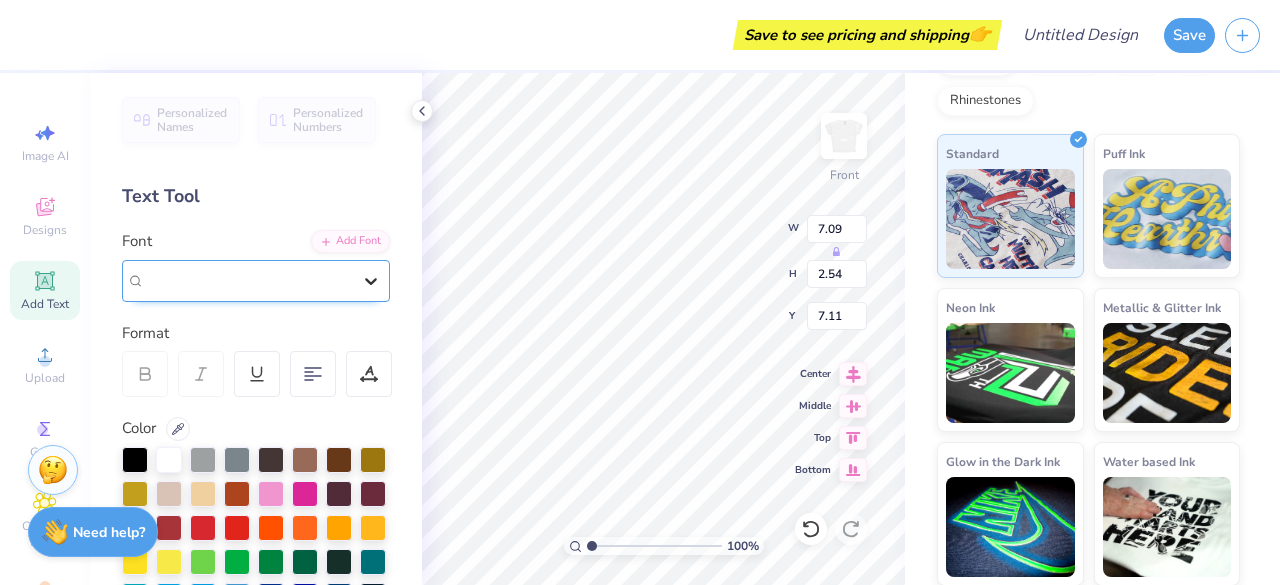 click at bounding box center (371, 281) 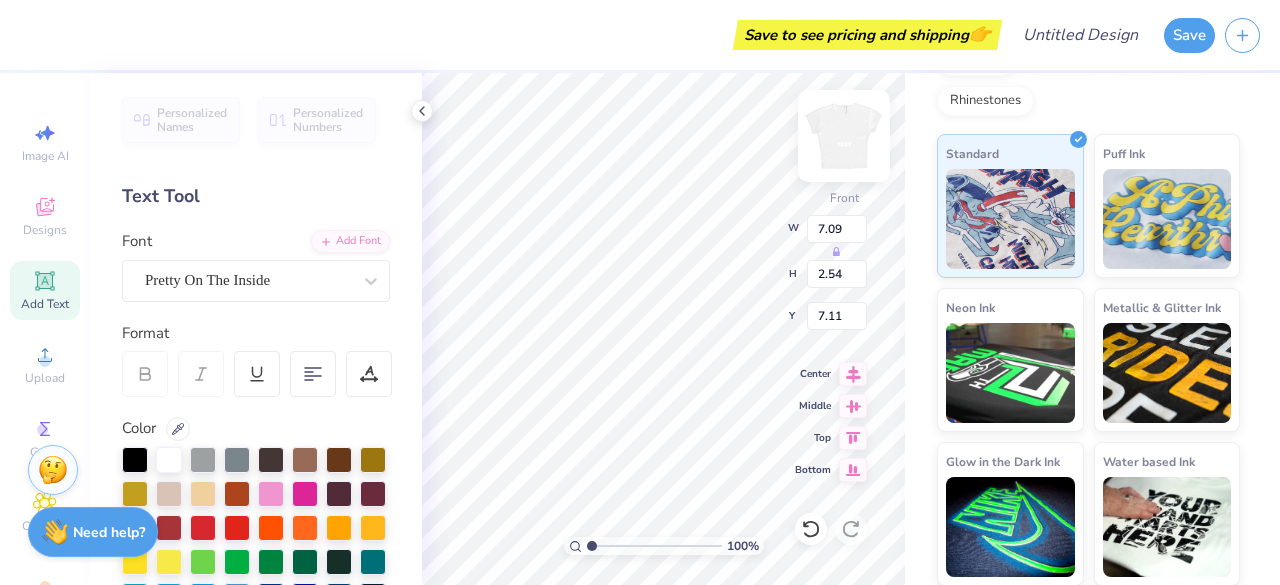 click at bounding box center [844, 136] 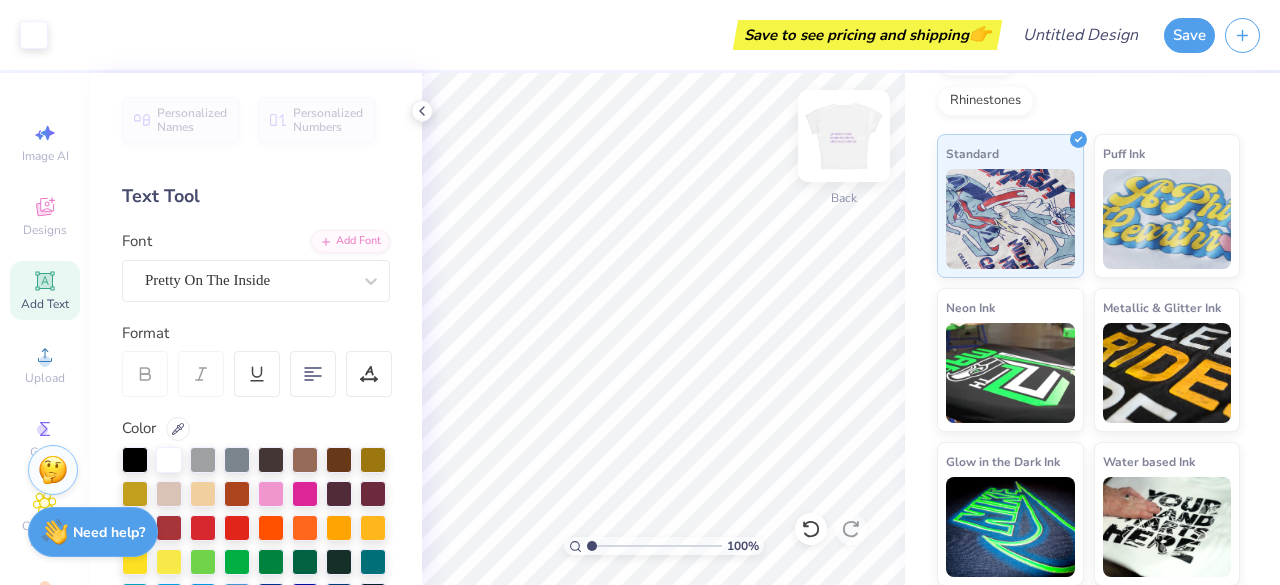 click at bounding box center [844, 136] 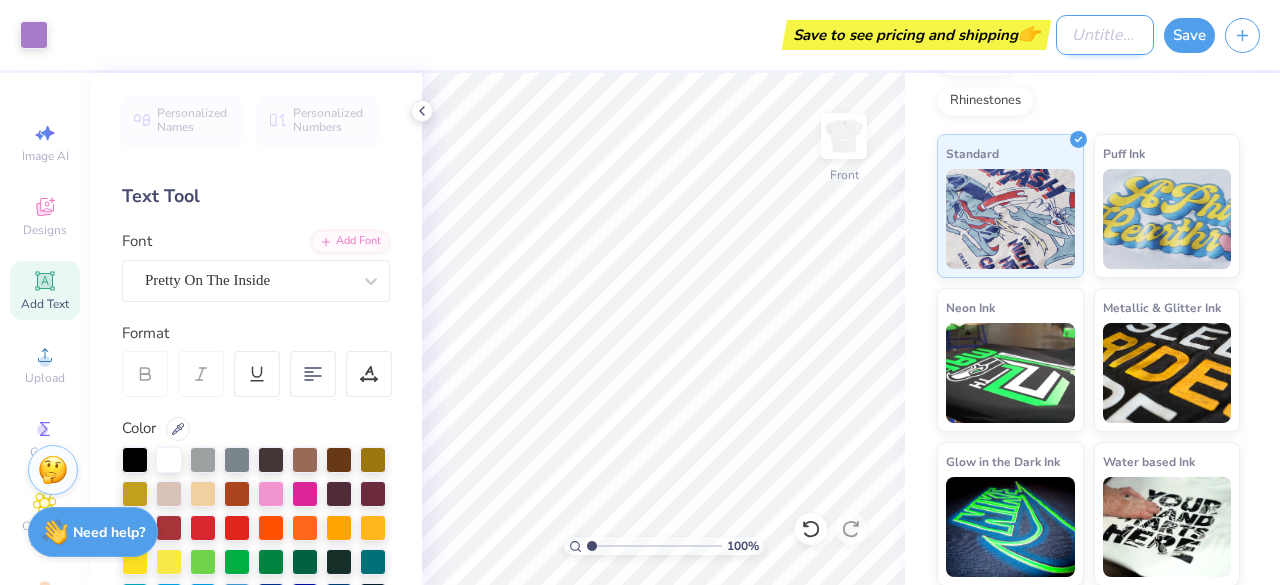 click on "Design Title" at bounding box center (1105, 35) 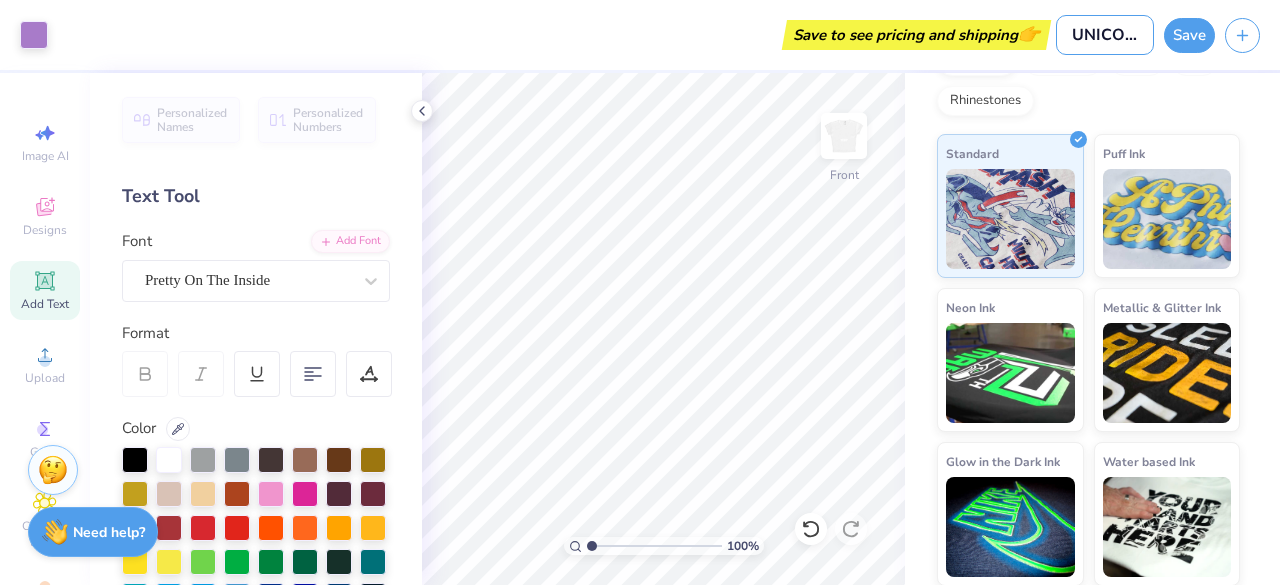 scroll, scrollTop: 0, scrollLeft: 7, axis: horizontal 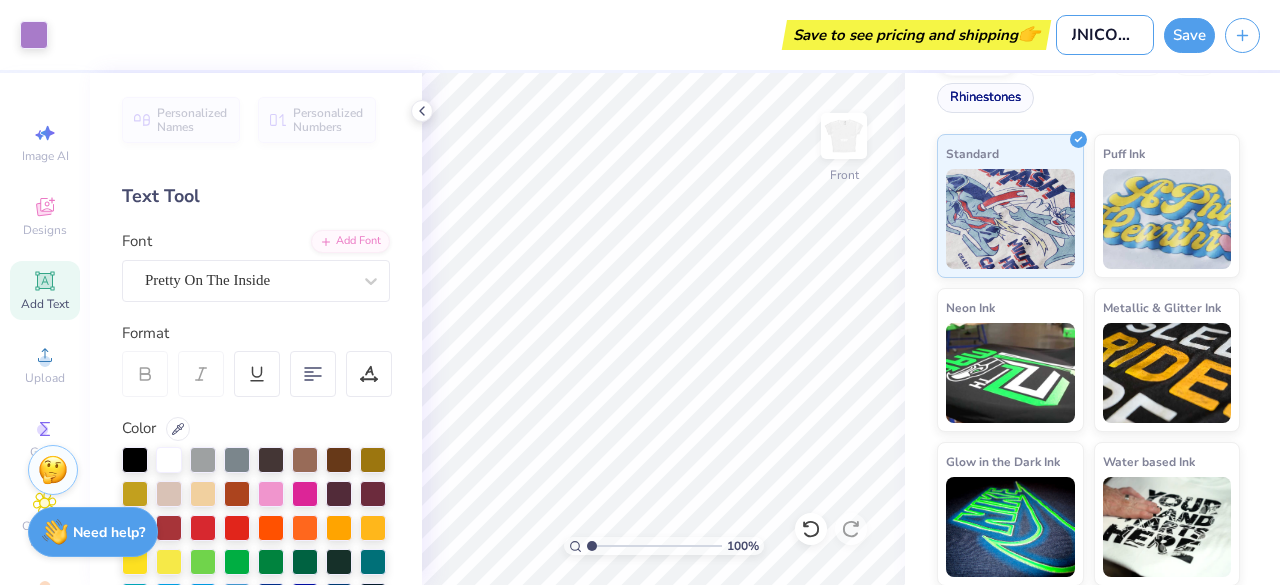 type on "UNICORN" 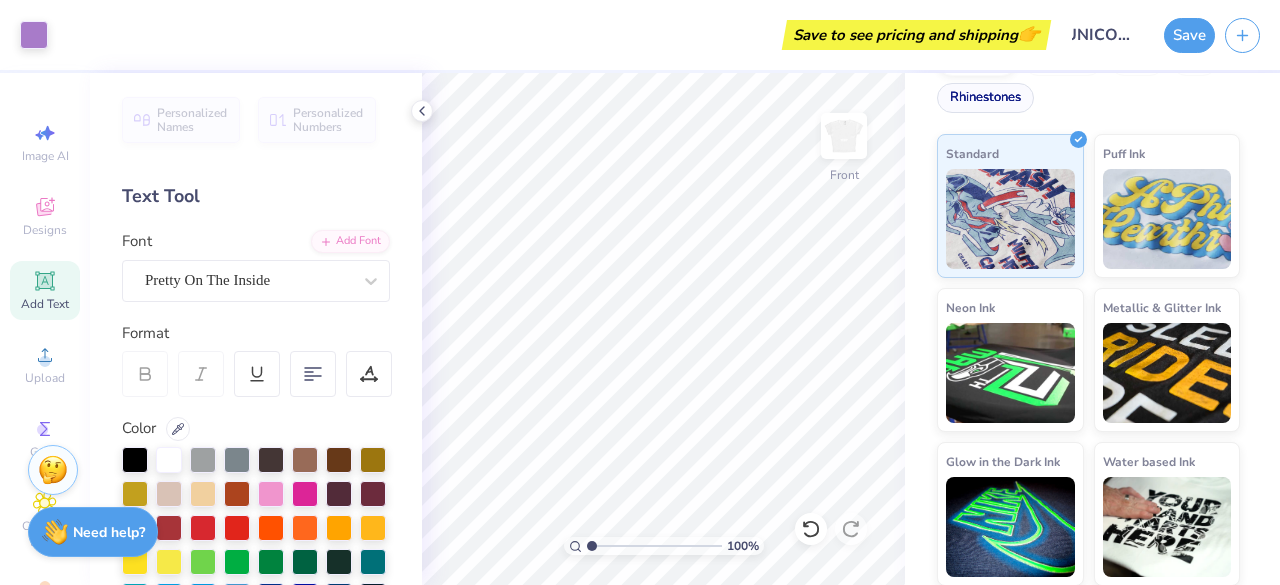 scroll, scrollTop: 0, scrollLeft: 0, axis: both 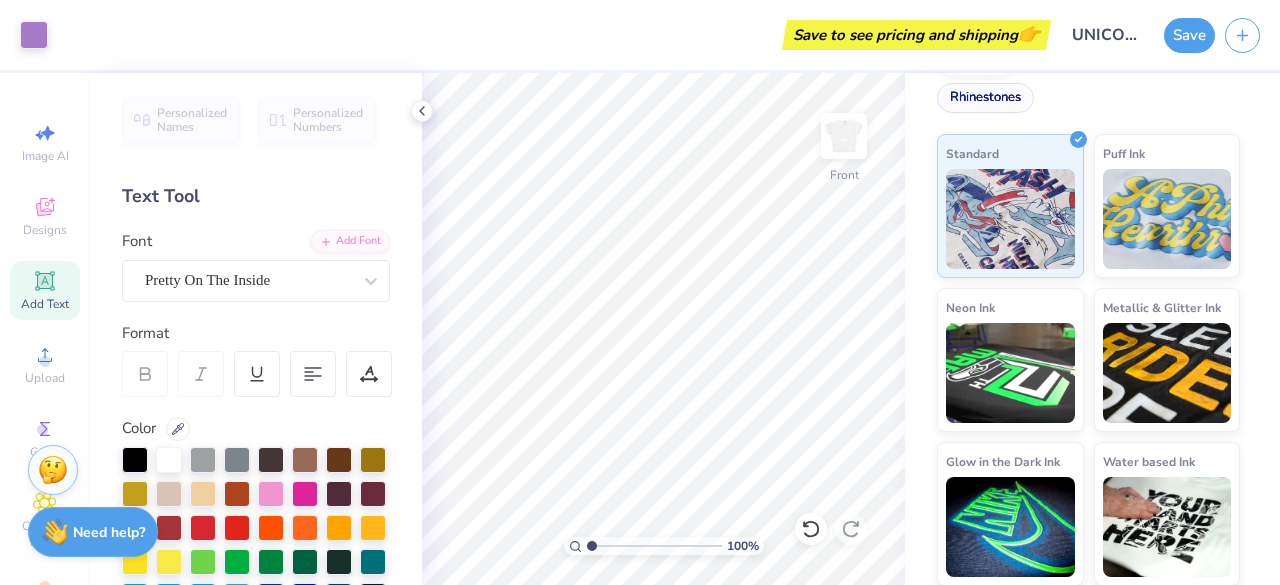 click on "Rhinestones" at bounding box center (985, 98) 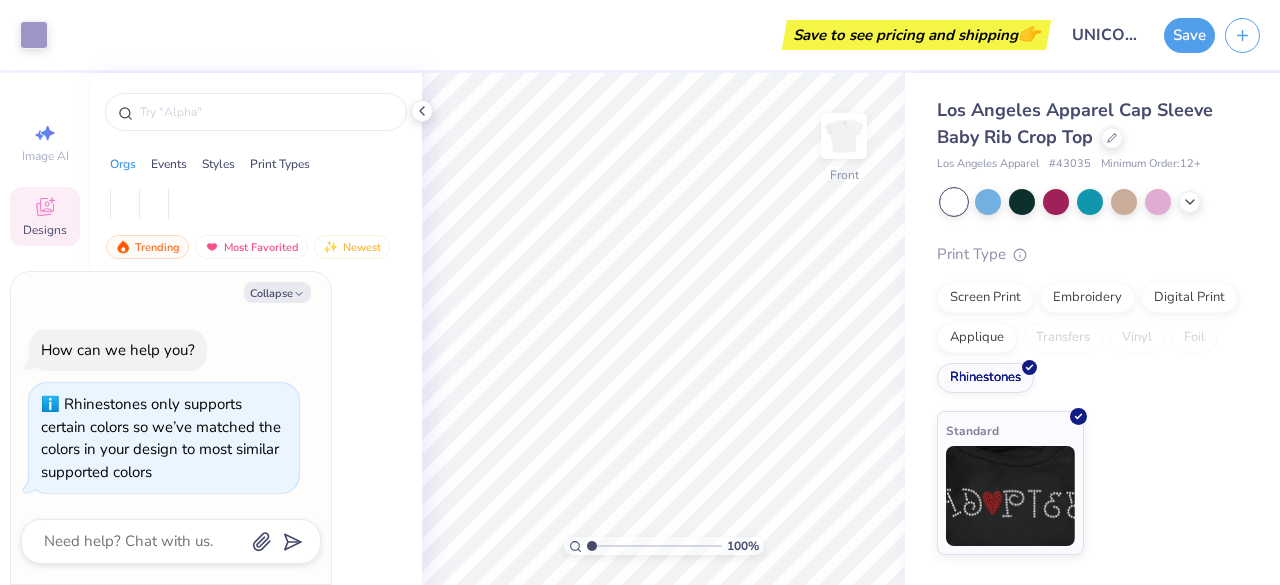 scroll, scrollTop: 0, scrollLeft: 0, axis: both 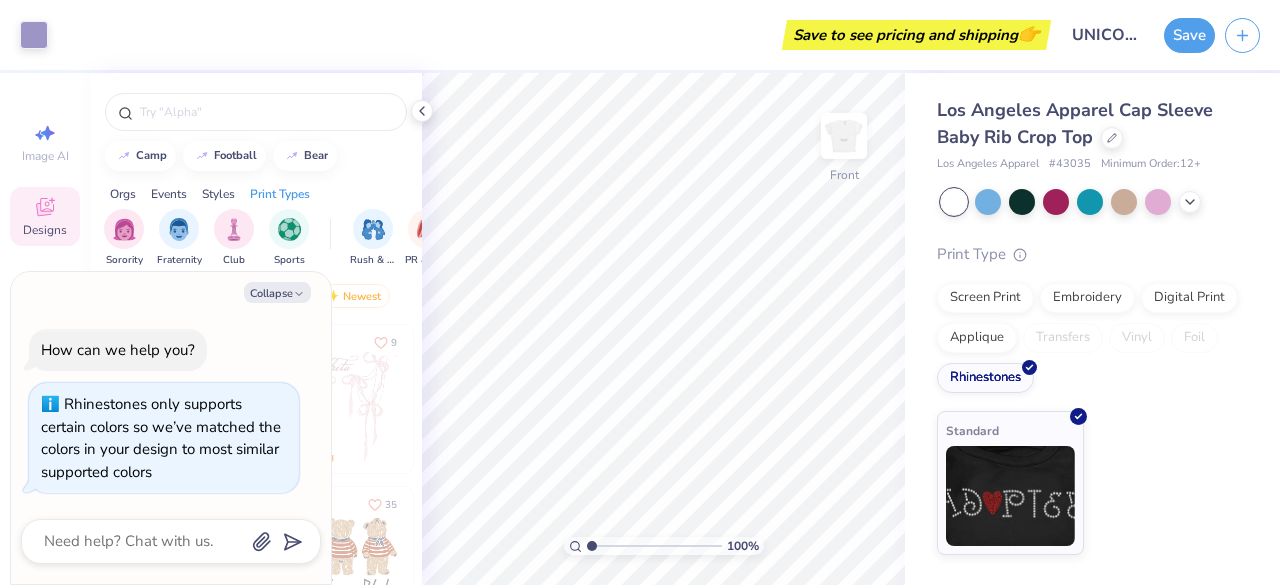click at bounding box center [1010, 496] 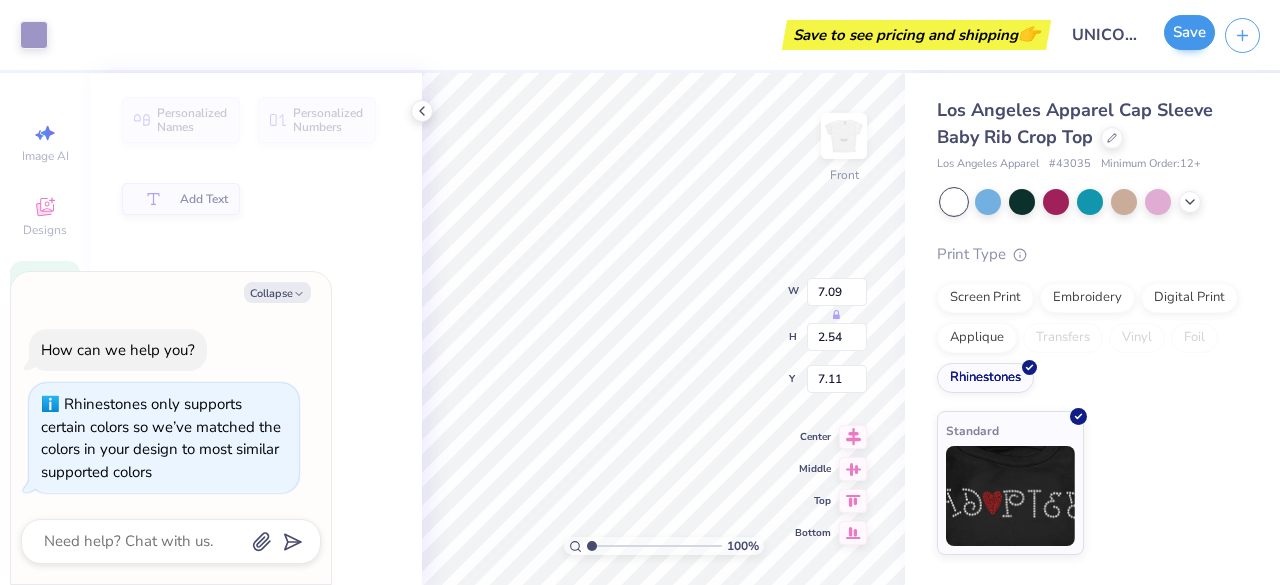 type on "x" 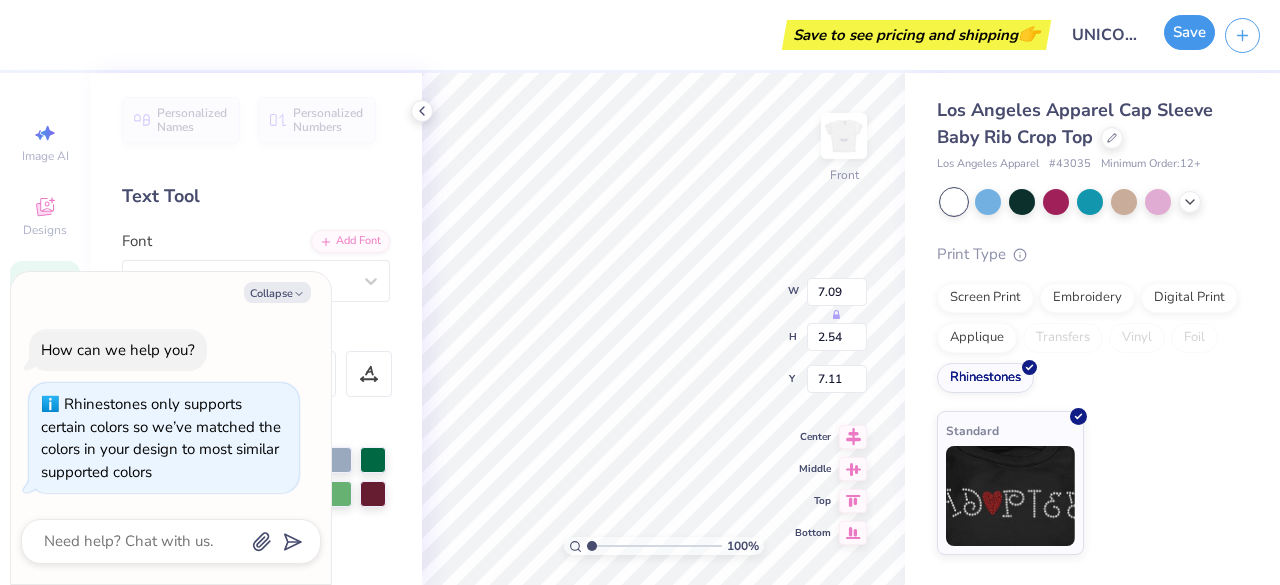 click on "Save" at bounding box center (1189, 32) 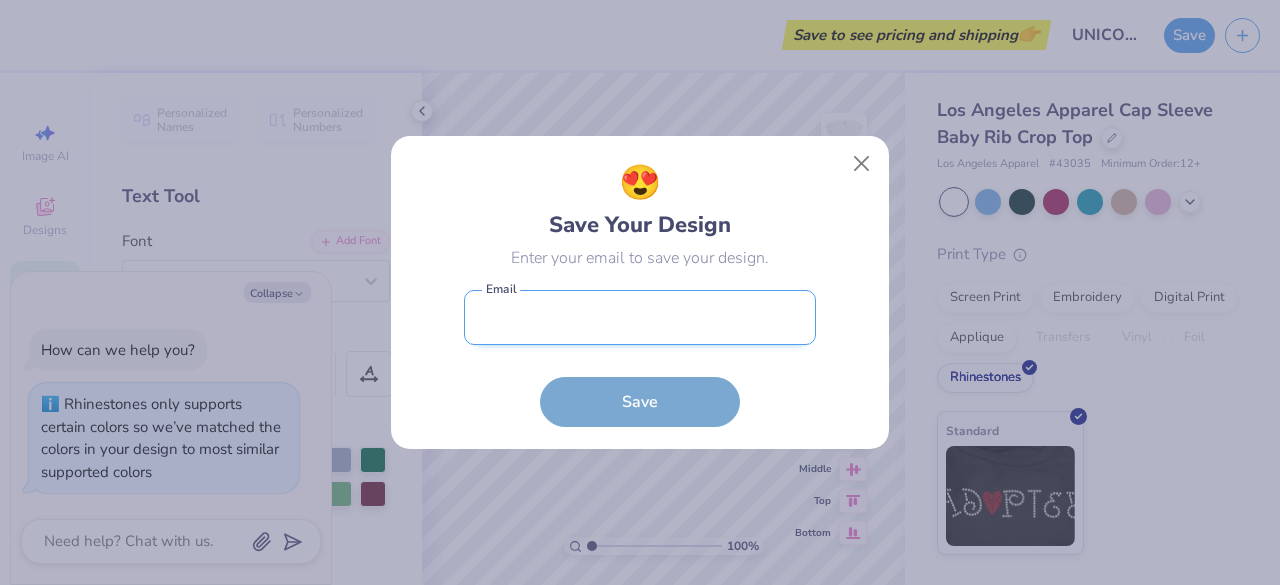 click at bounding box center (640, 317) 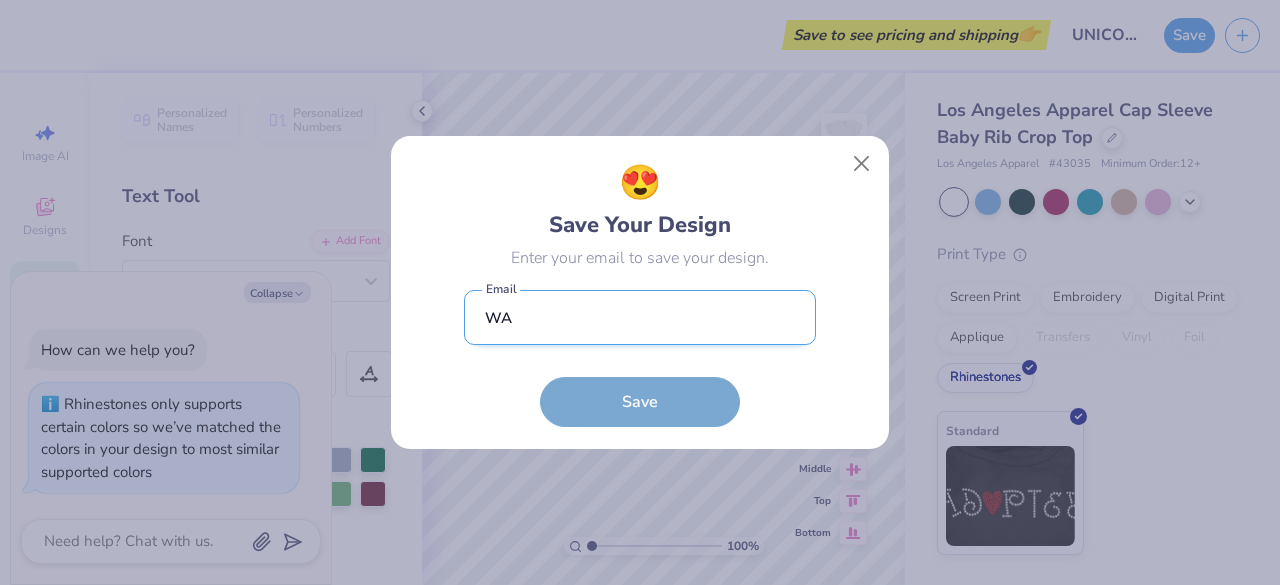 type on "W" 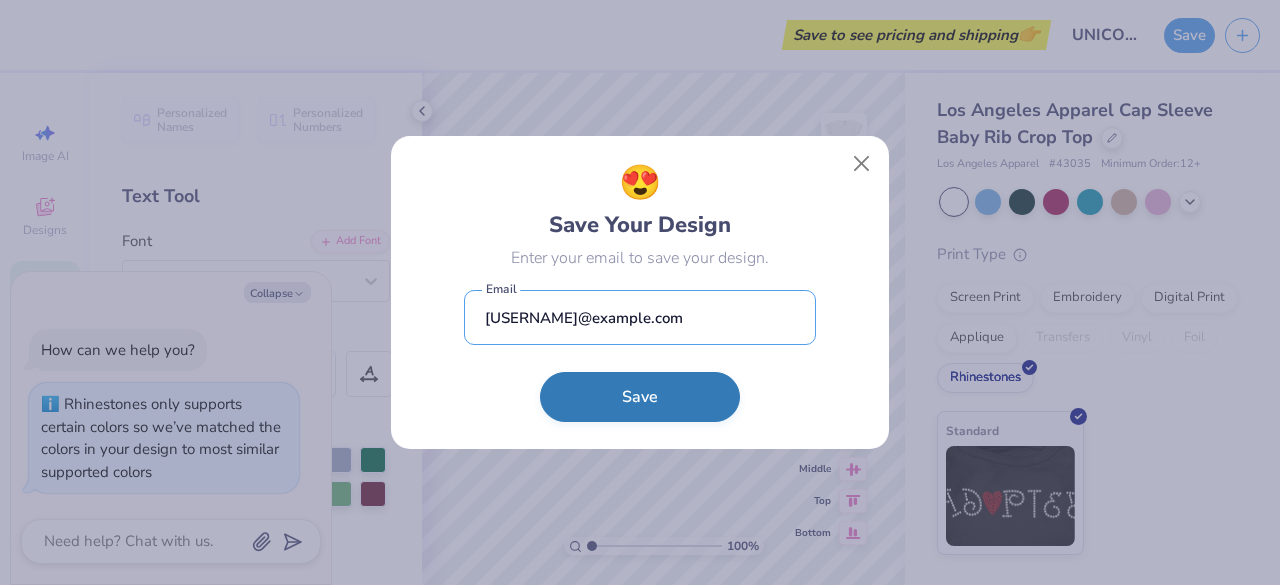 type on "[USERNAME]@example.com" 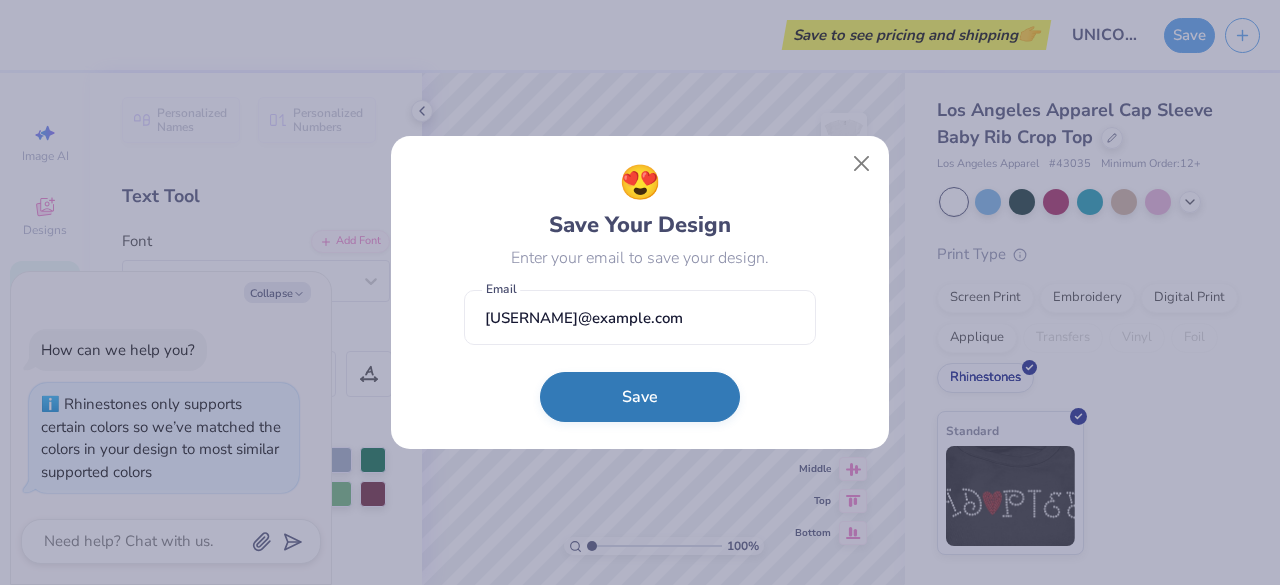 click on "Save" at bounding box center [640, 397] 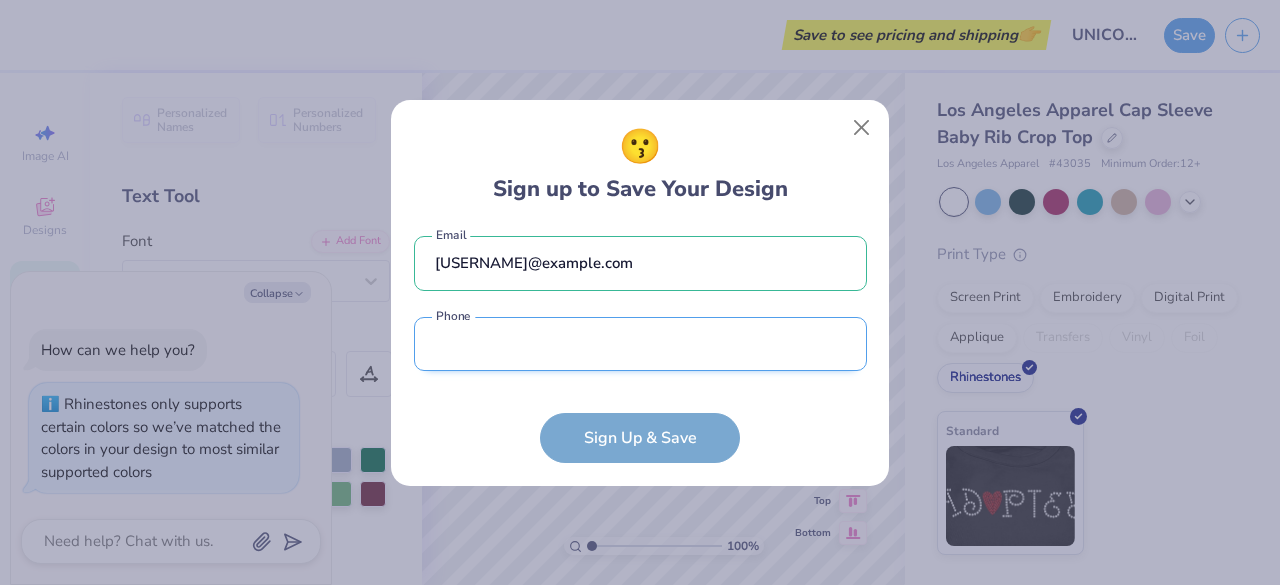 click at bounding box center (640, 344) 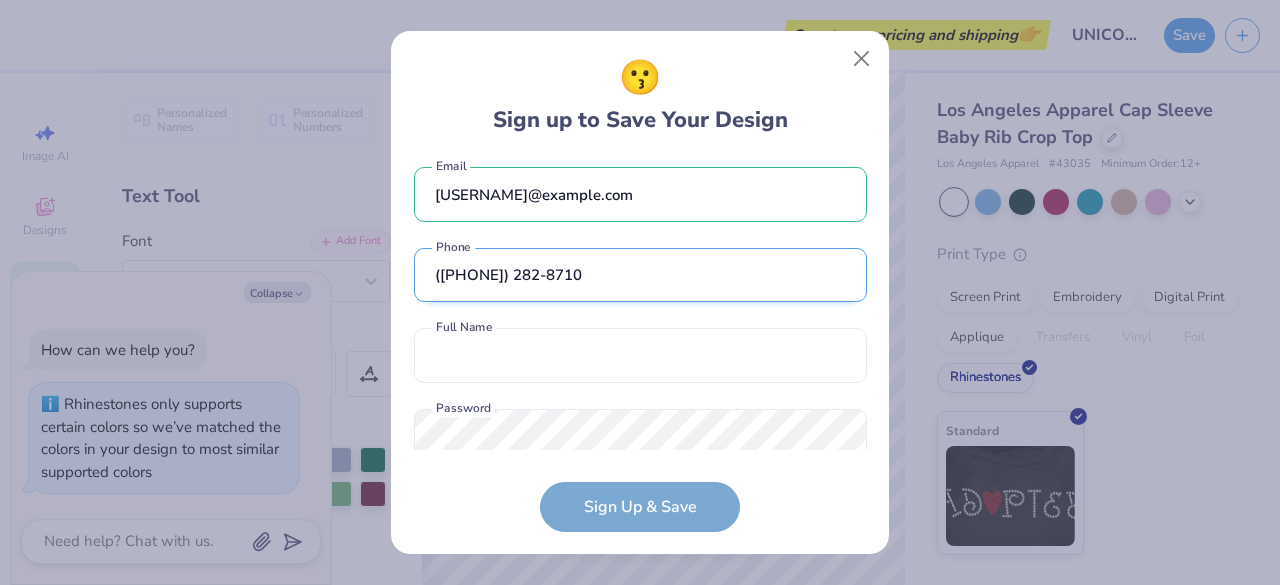 scroll, scrollTop: 48, scrollLeft: 0, axis: vertical 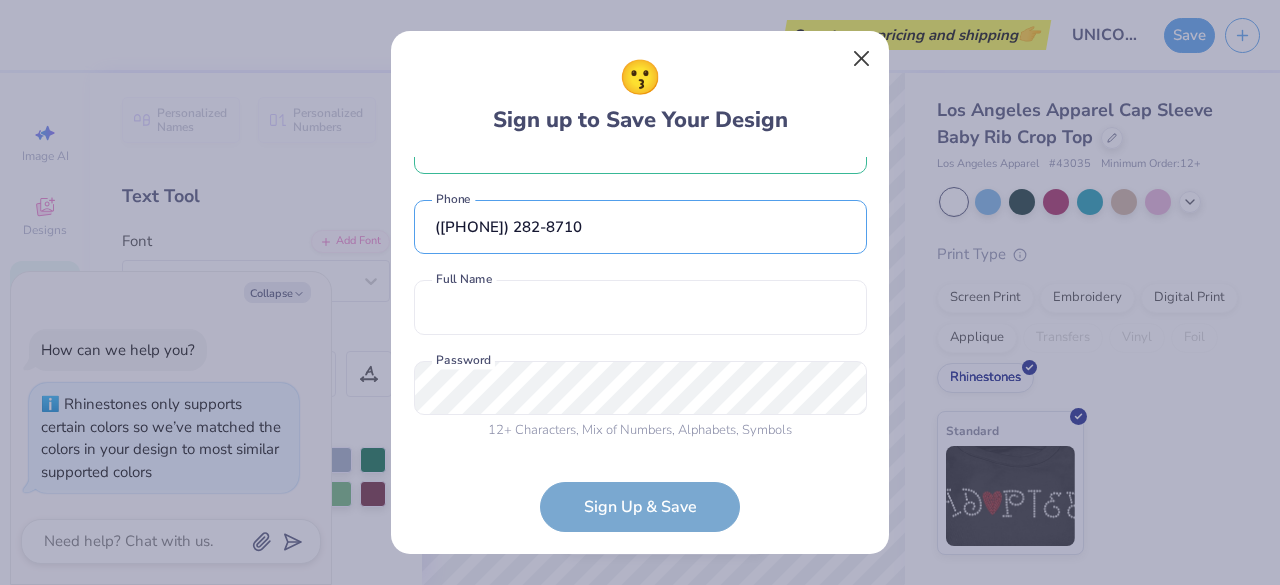 type on "([PHONE]) 282-8710" 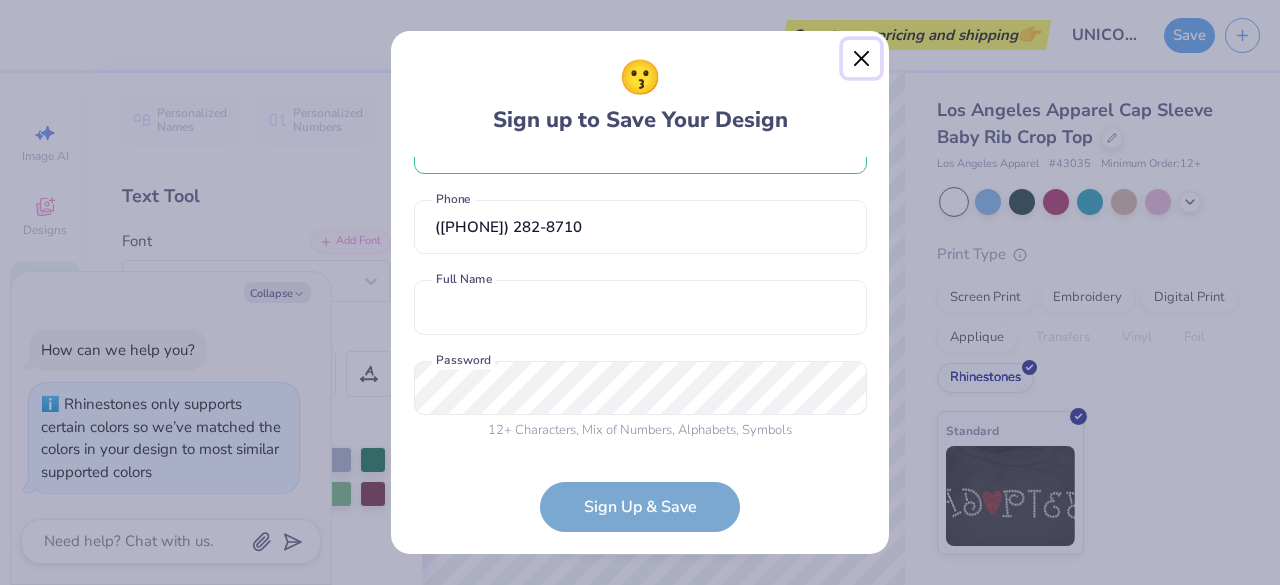 click at bounding box center [862, 59] 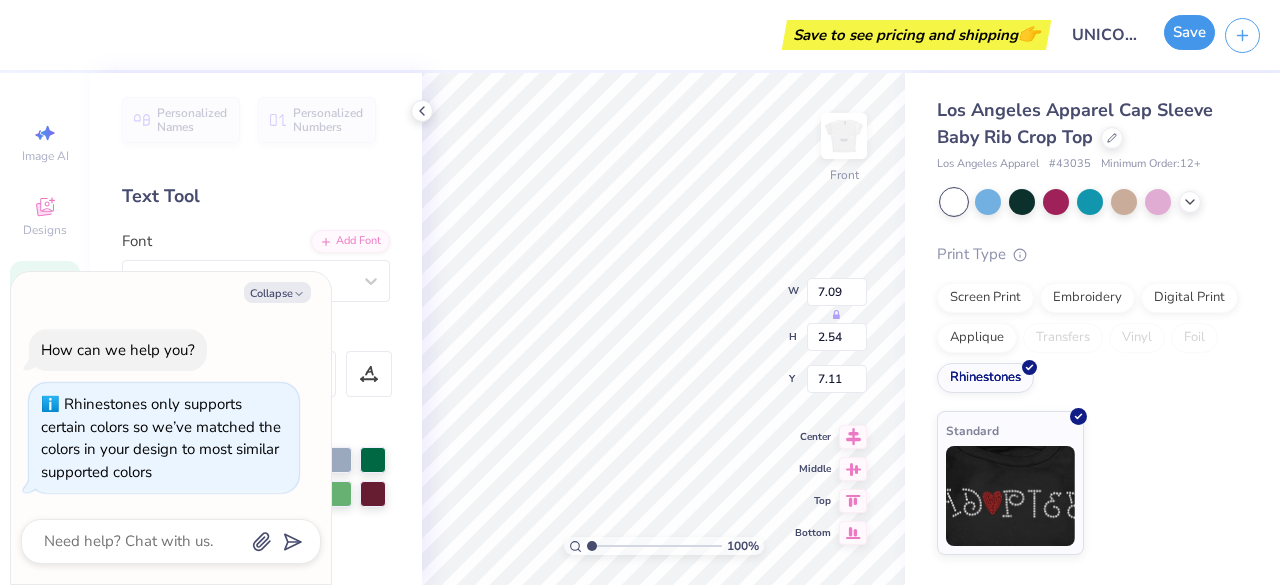 click on "Save" at bounding box center (1189, 32) 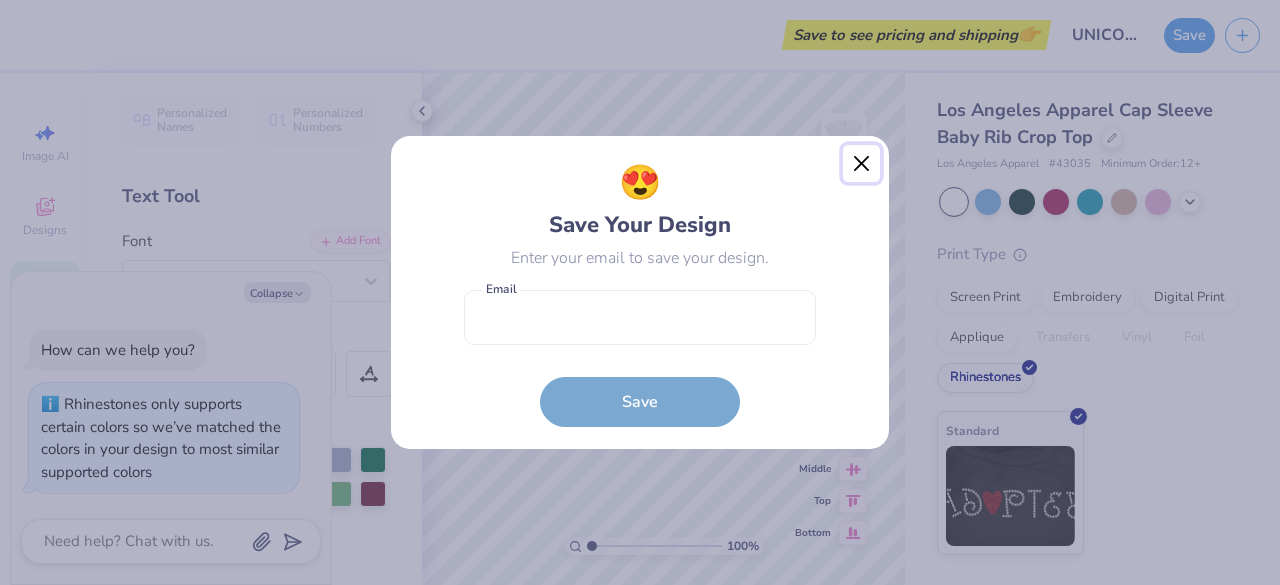 click at bounding box center [862, 164] 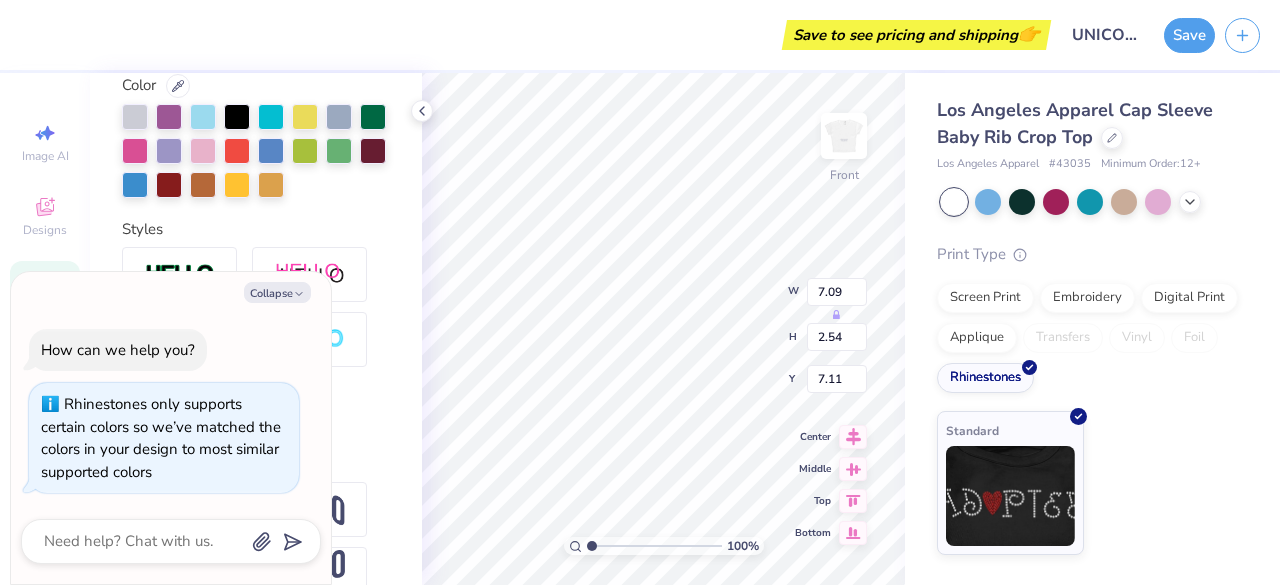 scroll, scrollTop: 382, scrollLeft: 0, axis: vertical 